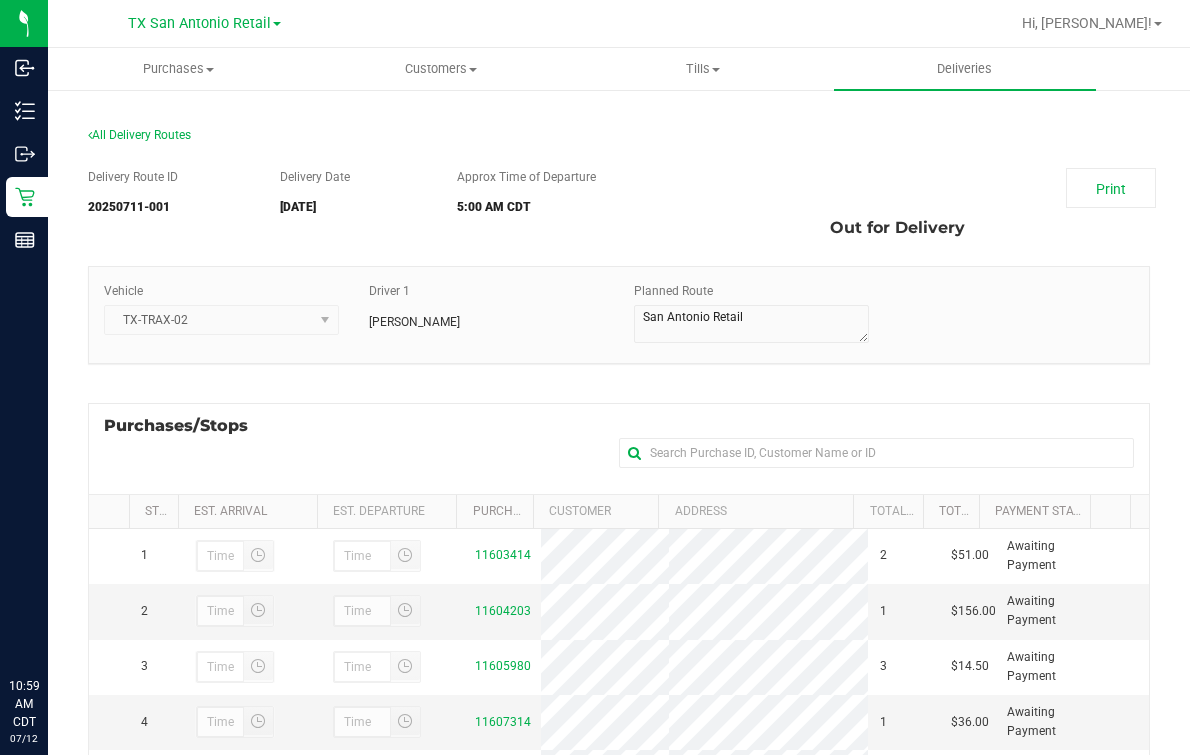 scroll, scrollTop: 0, scrollLeft: 0, axis: both 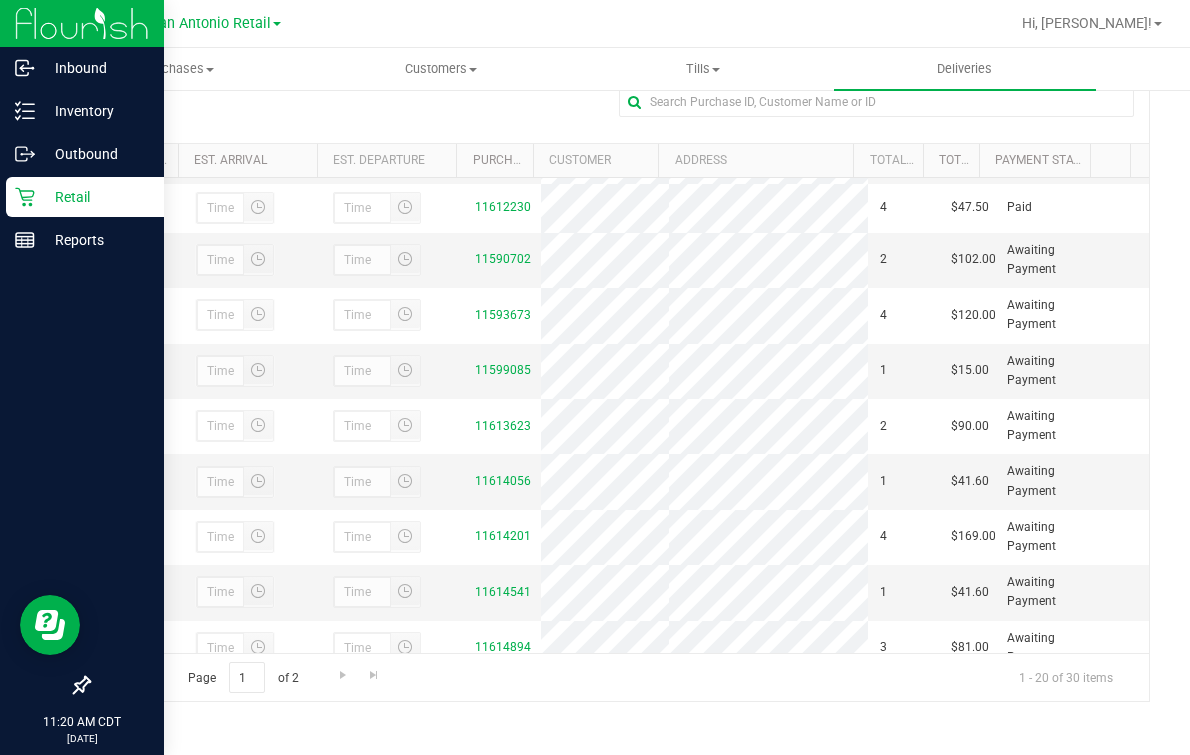 click on "Retail" at bounding box center (95, 197) 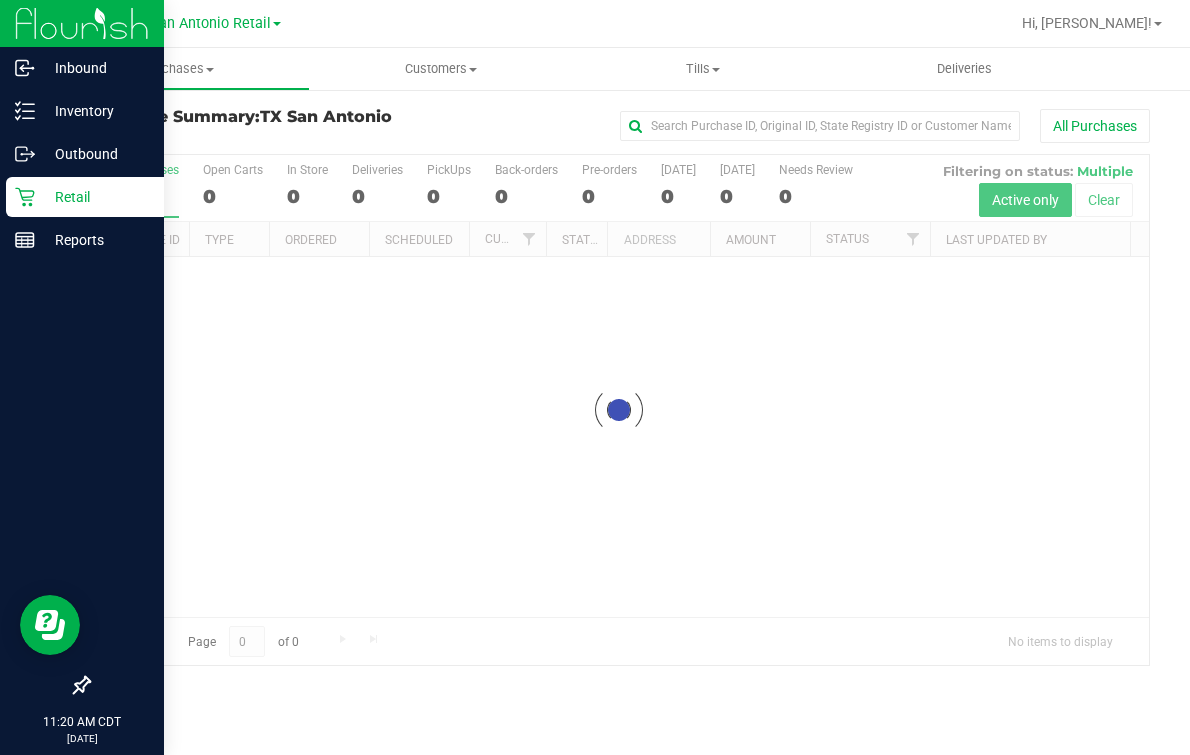scroll, scrollTop: 0, scrollLeft: 0, axis: both 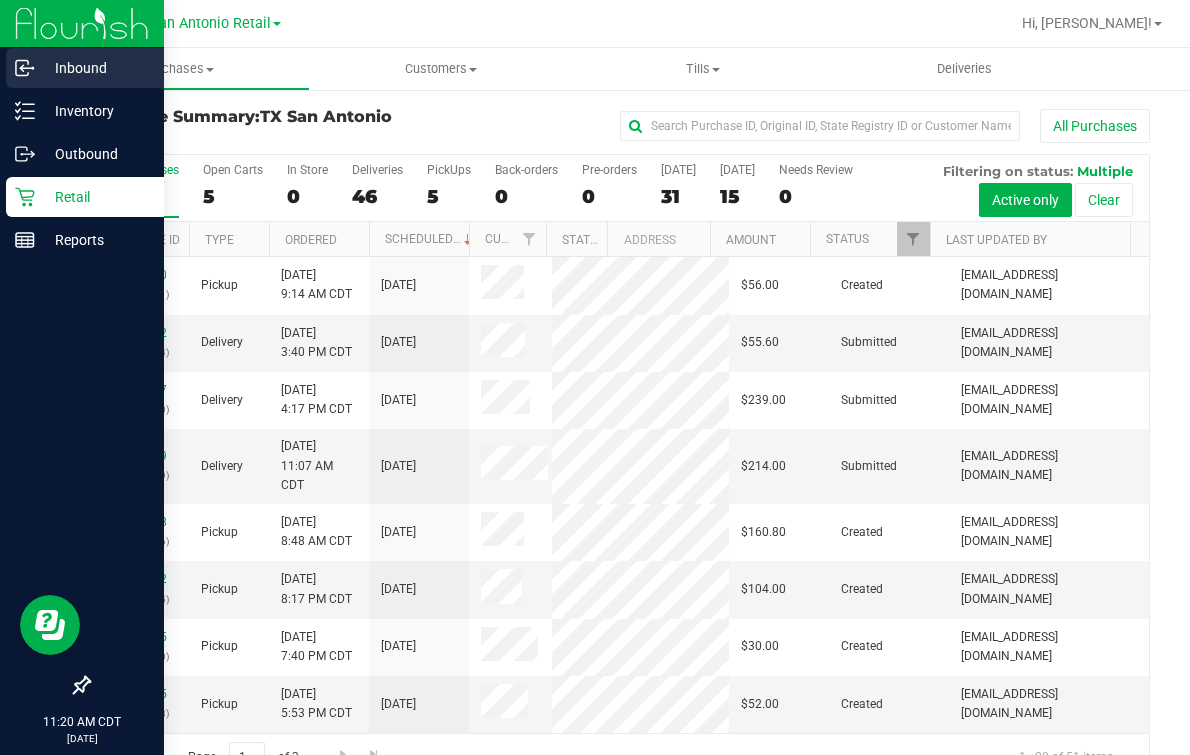 click on "Inbound" at bounding box center [95, 68] 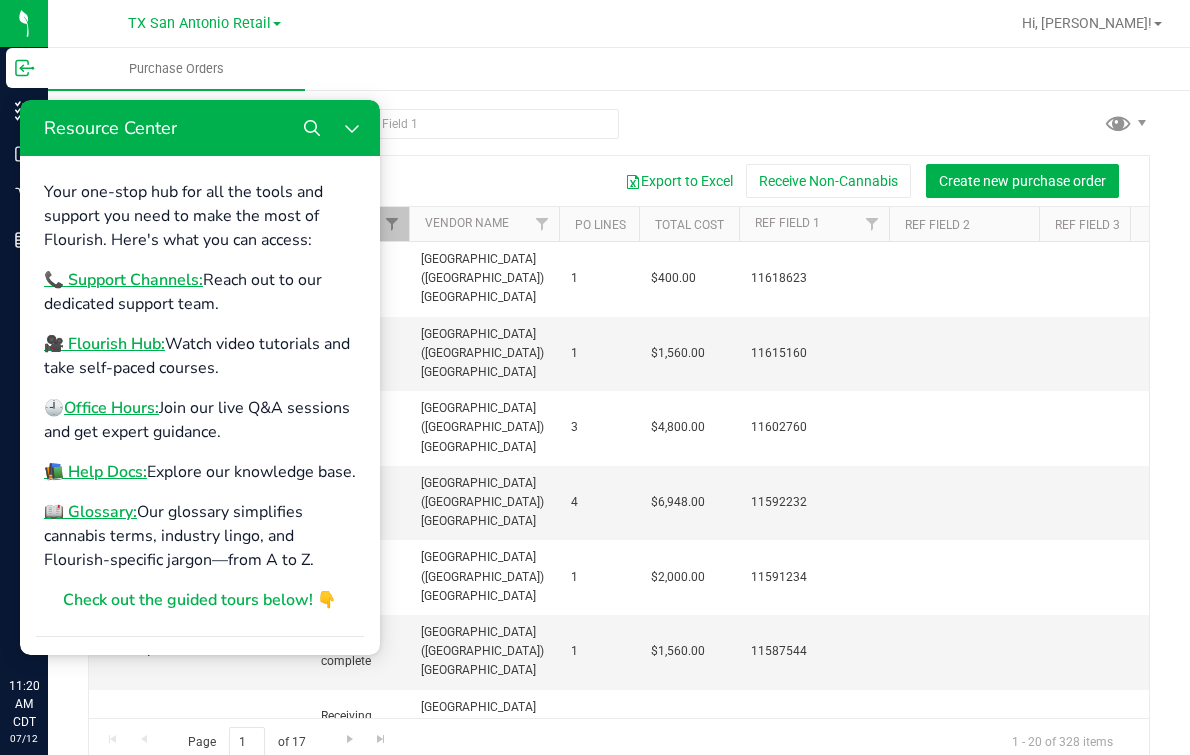 click 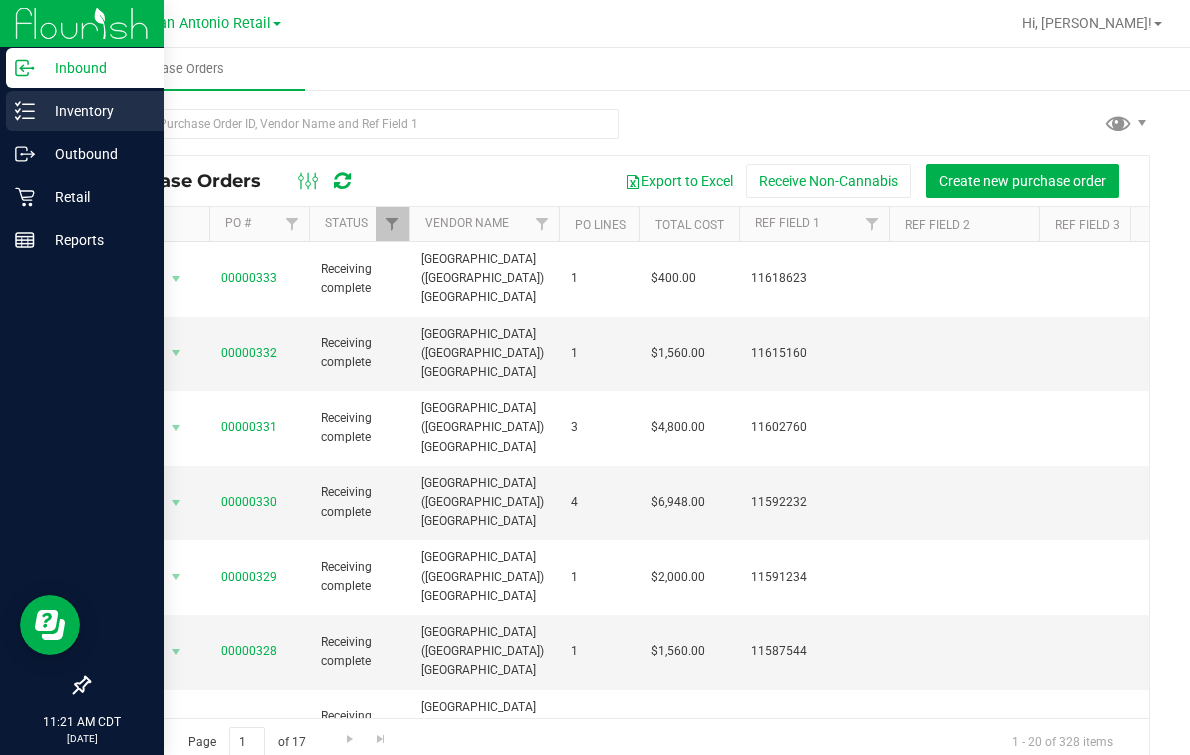 click on "Inventory" at bounding box center [95, 111] 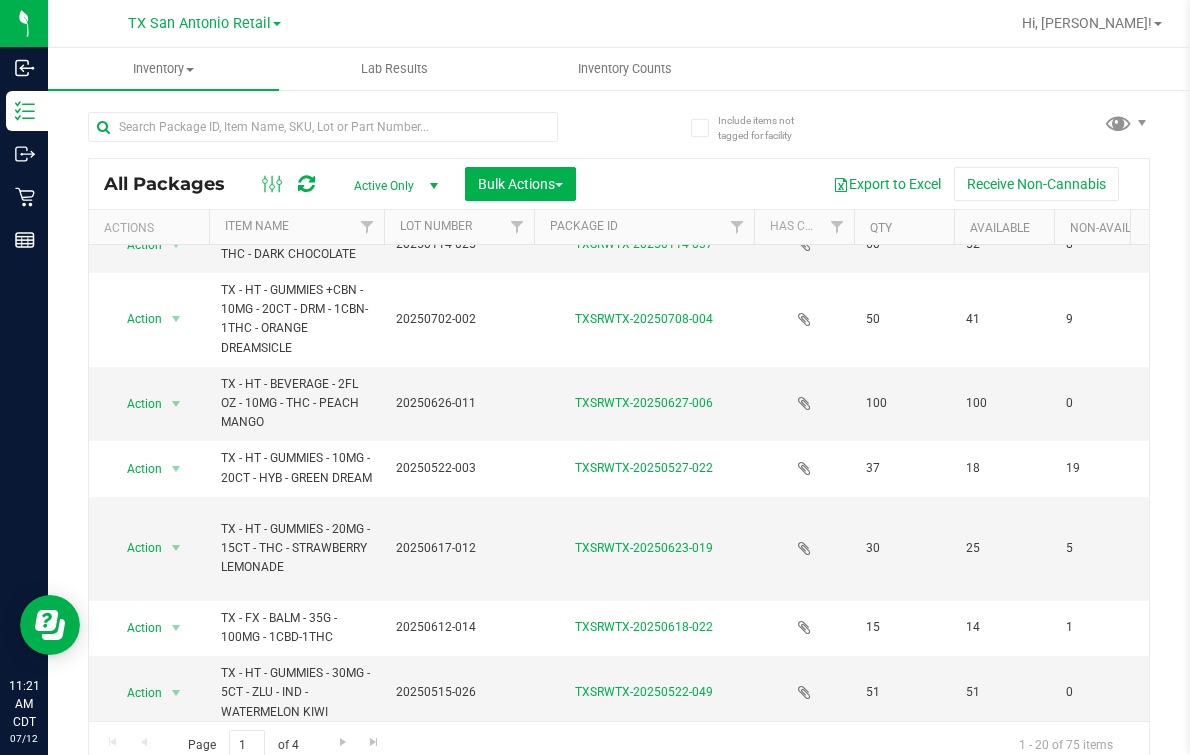 scroll, scrollTop: 0, scrollLeft: 0, axis: both 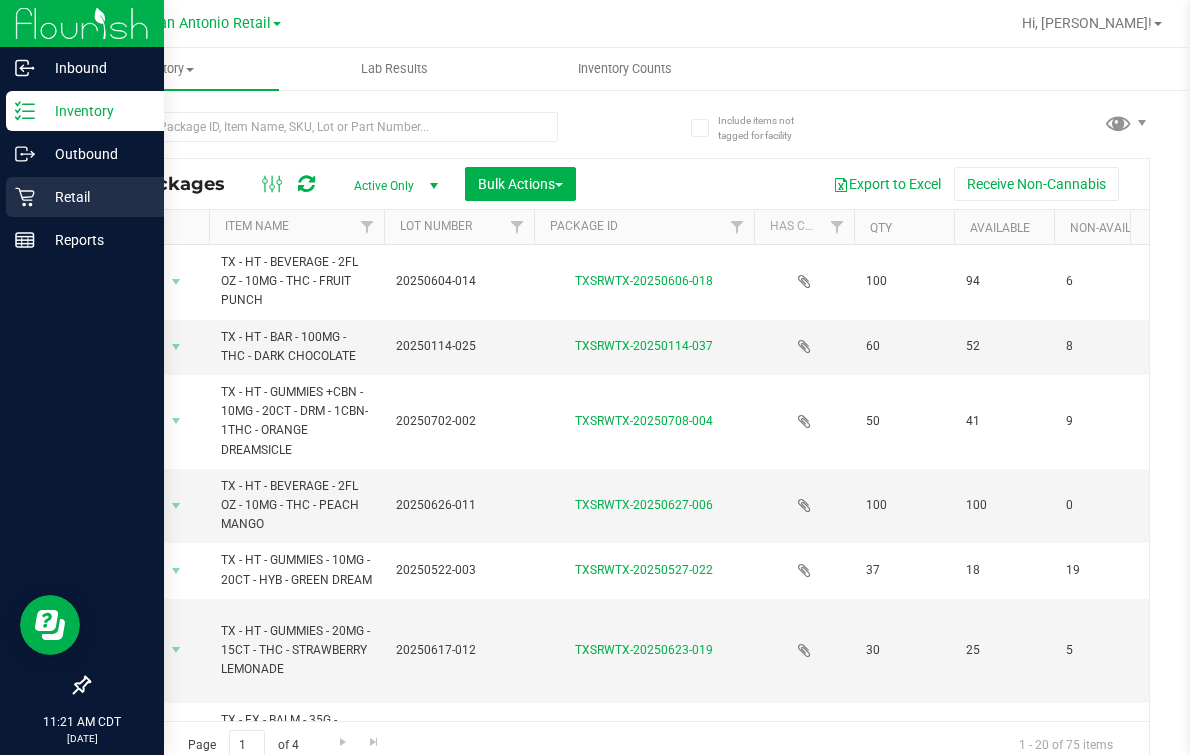click 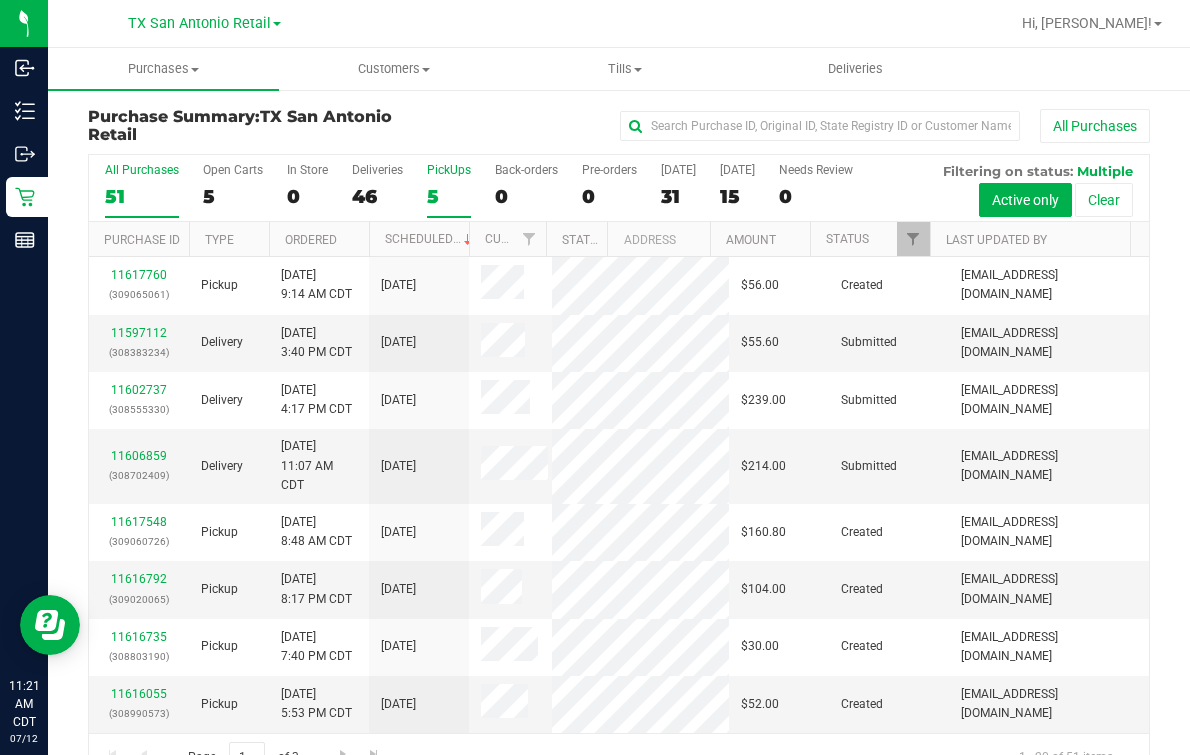 click on "PickUps
5" at bounding box center (449, 190) 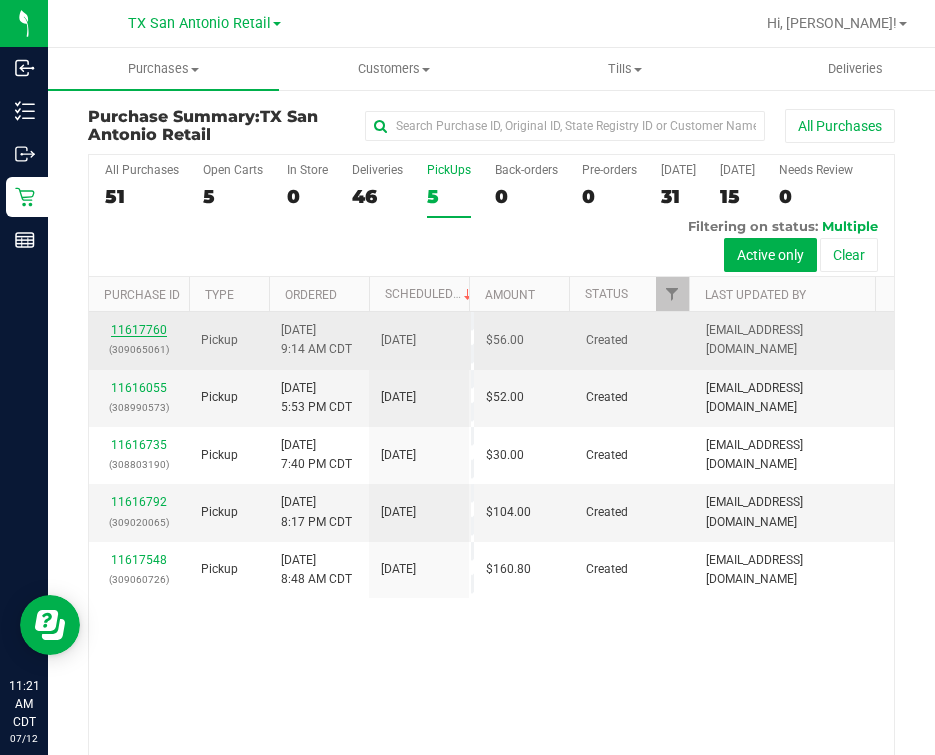 click on "11617760" at bounding box center (139, 330) 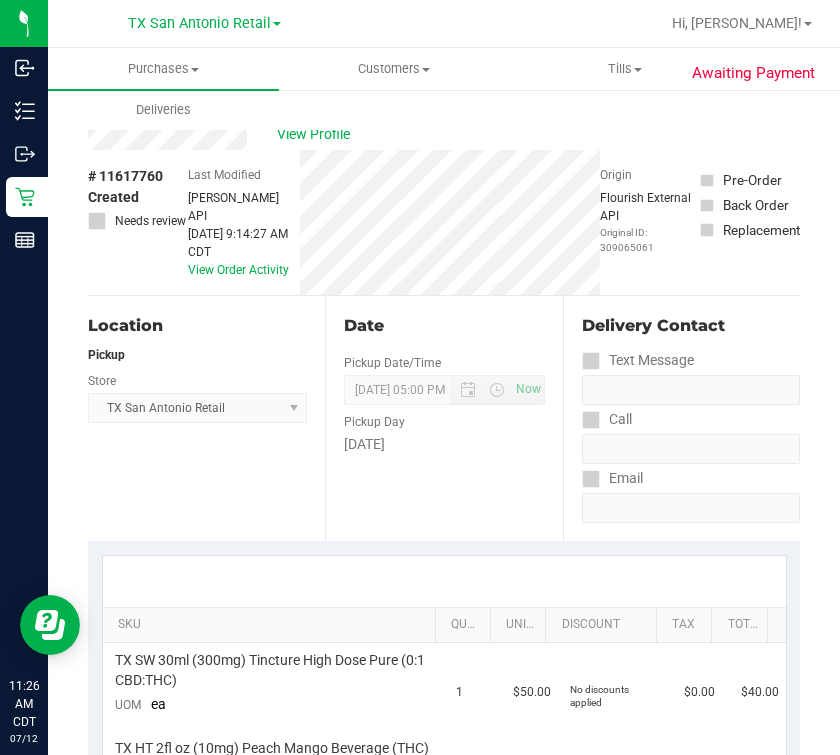 scroll, scrollTop: 0, scrollLeft: 0, axis: both 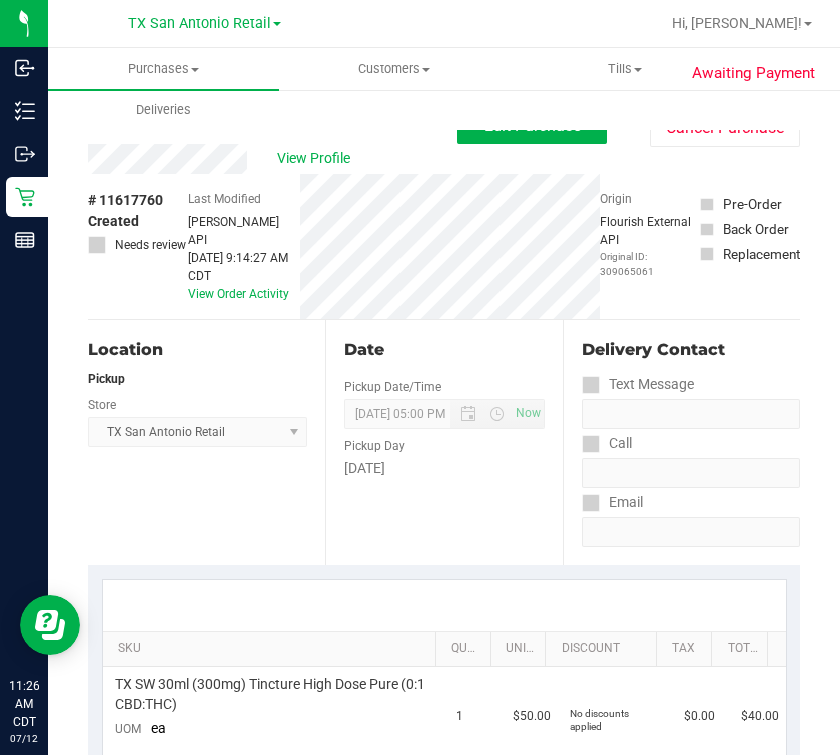 click on "Purchases
Summary of purchases
Fulfillment
All purchases
Customers
All customers
Add a new customer
All physicians" at bounding box center (468, 89) 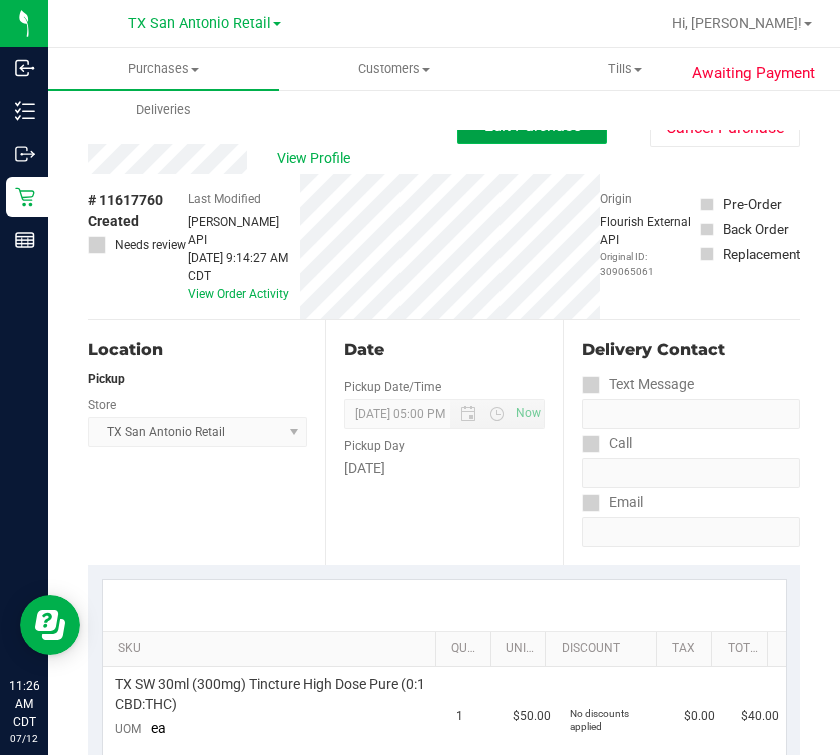 click on "Edit Purchase" at bounding box center (532, 126) 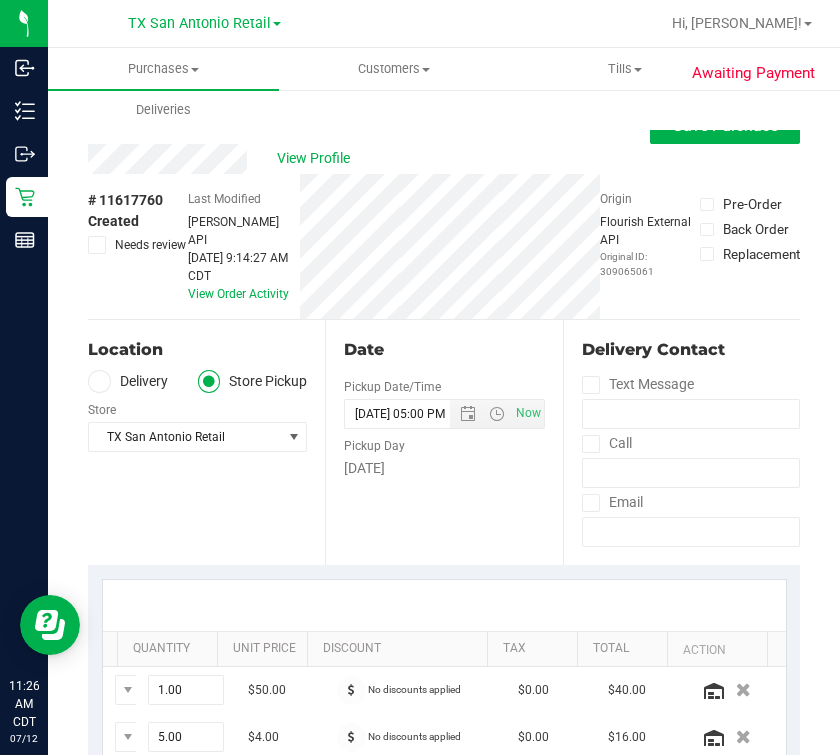 scroll, scrollTop: 499, scrollLeft: 0, axis: vertical 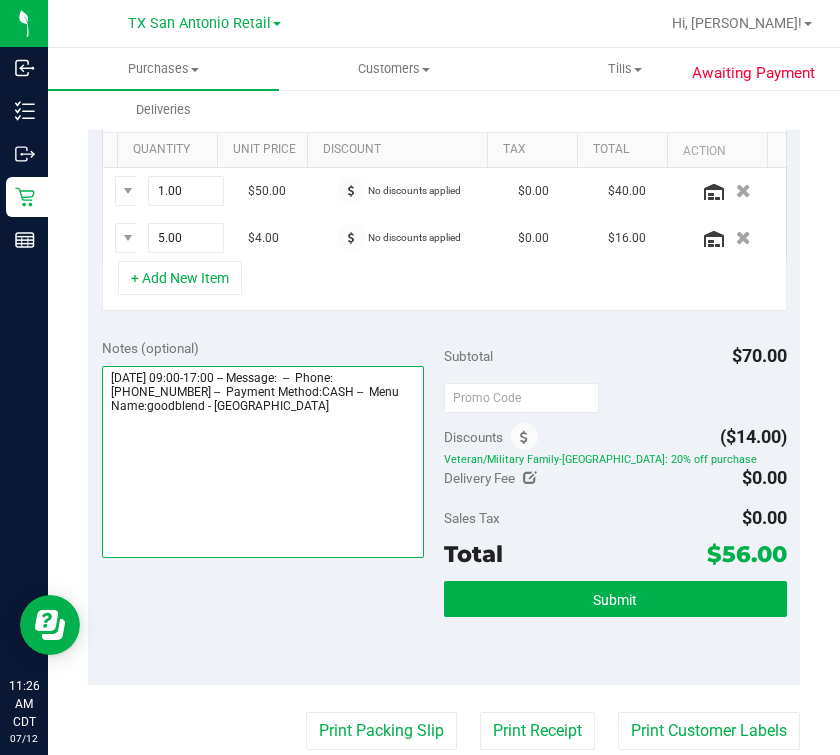 drag, startPoint x: 272, startPoint y: 481, endPoint x: 282, endPoint y: 477, distance: 10.770329 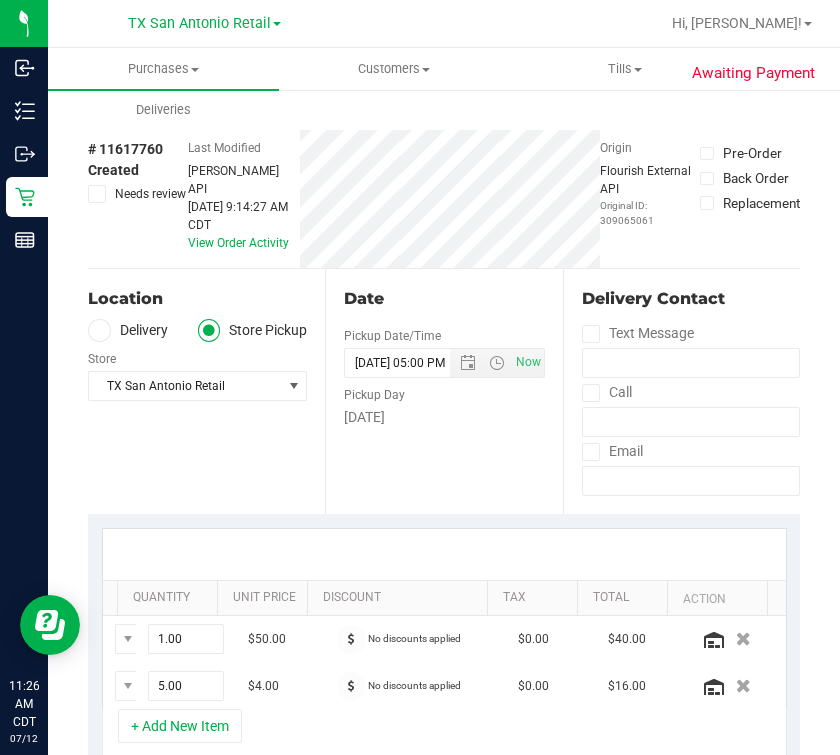 scroll, scrollTop: 0, scrollLeft: 0, axis: both 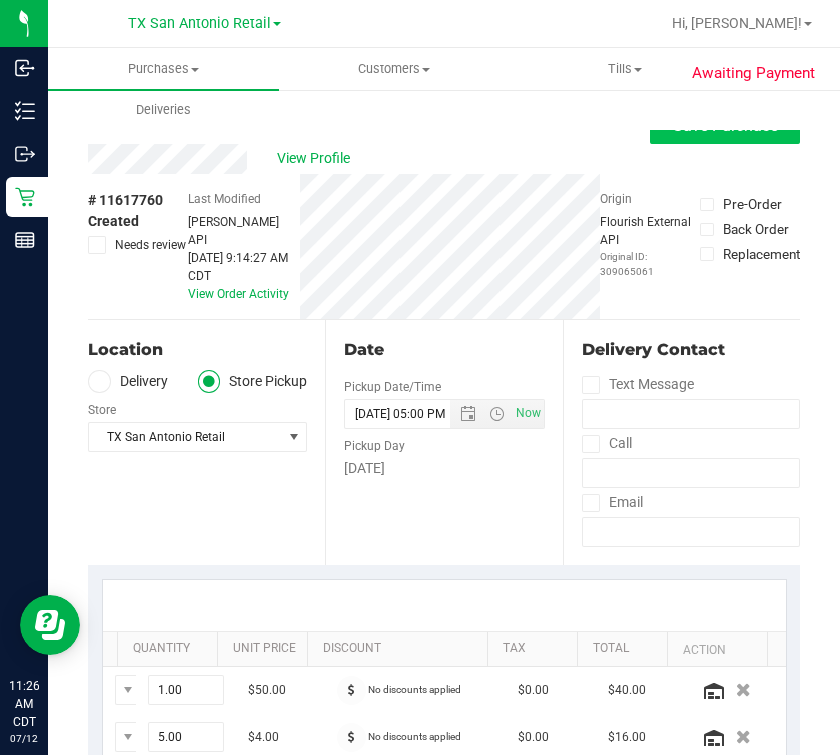 type on "[DATE] 09:00-17:00 -- Message:  --  Phone:[PHONE_NUMBER] --  Payment Method:CASH --  Menu Name:goodblend - [GEOGRAPHIC_DATA]
** CONFIRMED SATX PICKUP [DATE] mp **" 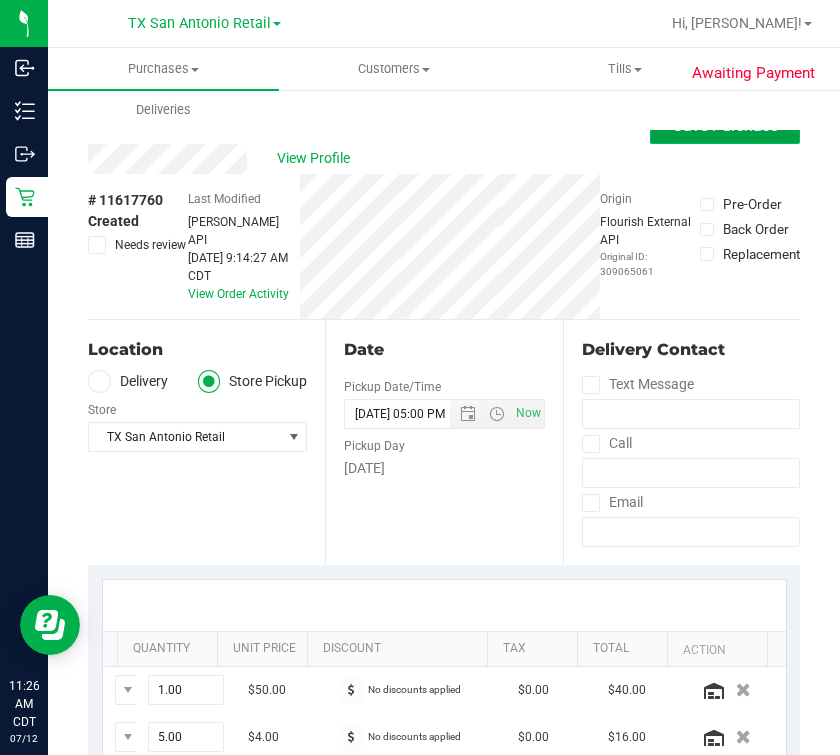 click on "Save Purchase" at bounding box center [725, 126] 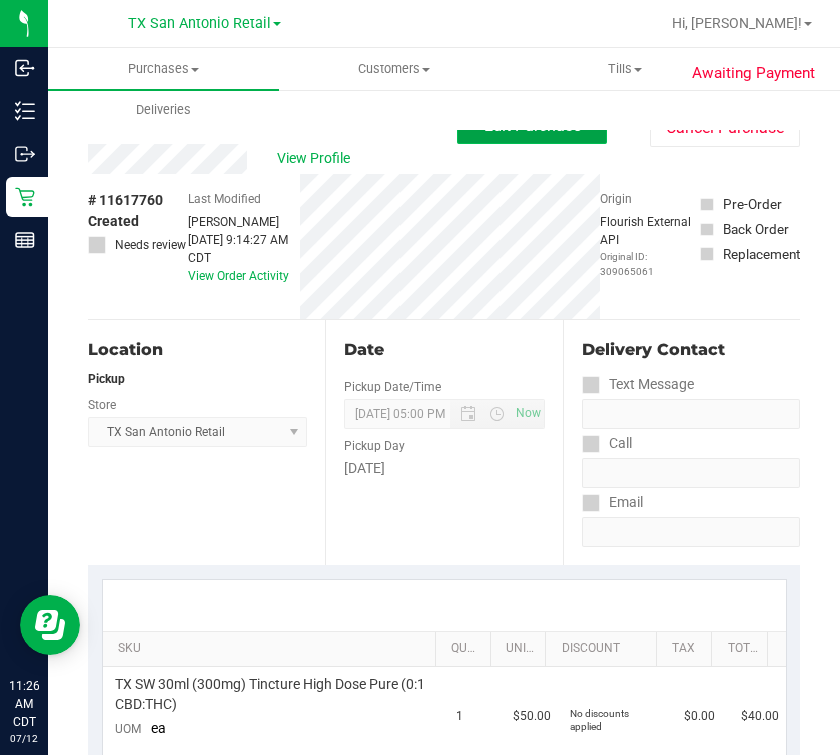 click on "Edit Purchase" at bounding box center (532, 126) 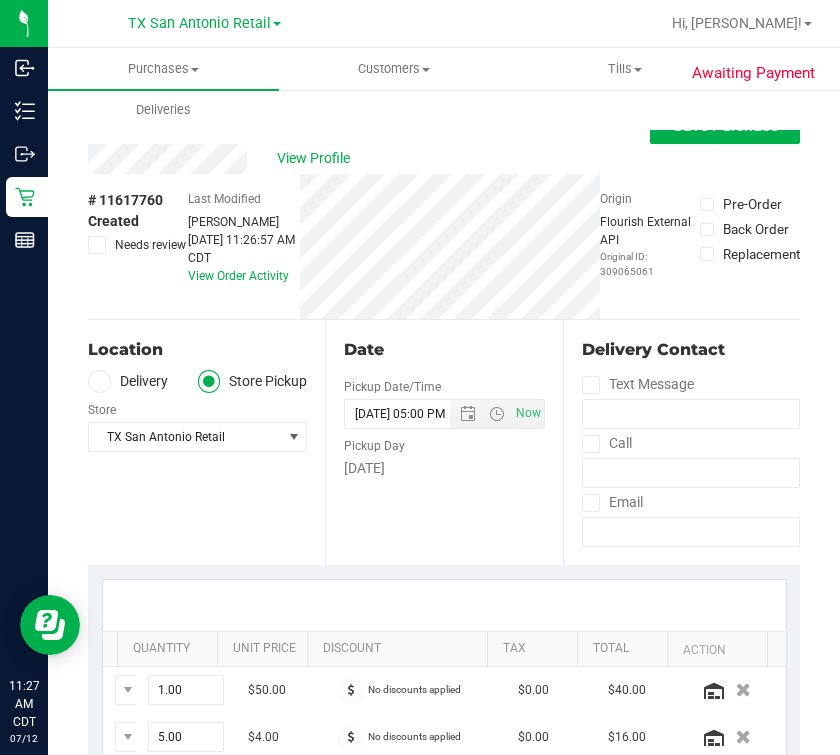 click on "Delivery" at bounding box center [128, 381] 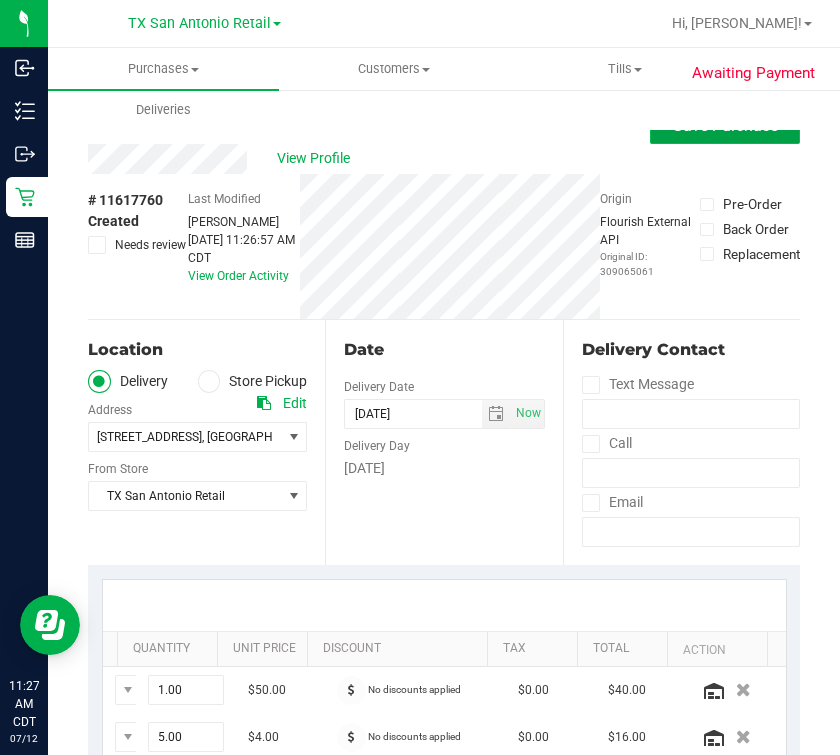 click on "Save Purchase" at bounding box center [725, 126] 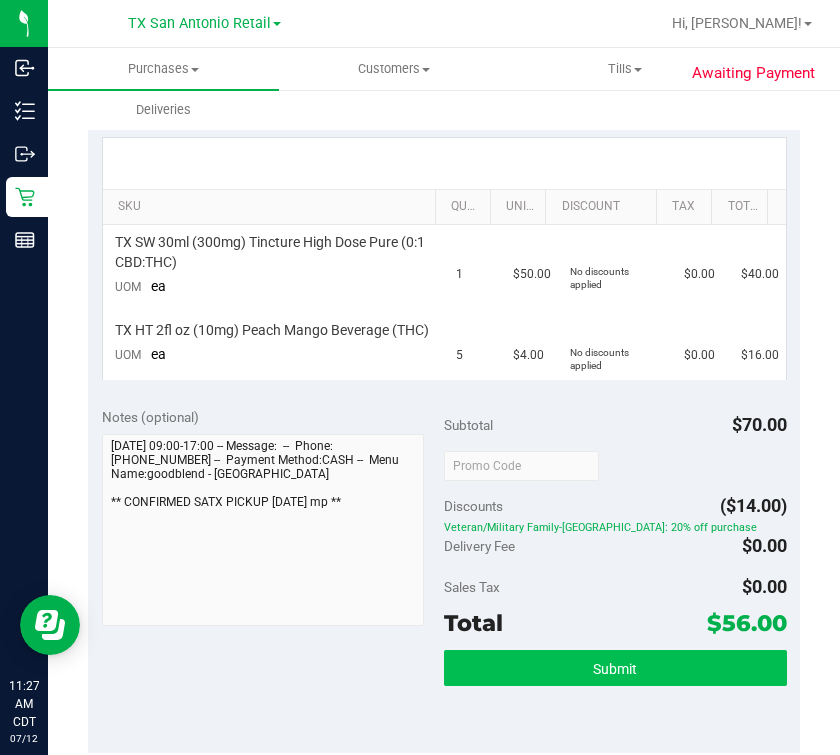 scroll, scrollTop: 424, scrollLeft: 0, axis: vertical 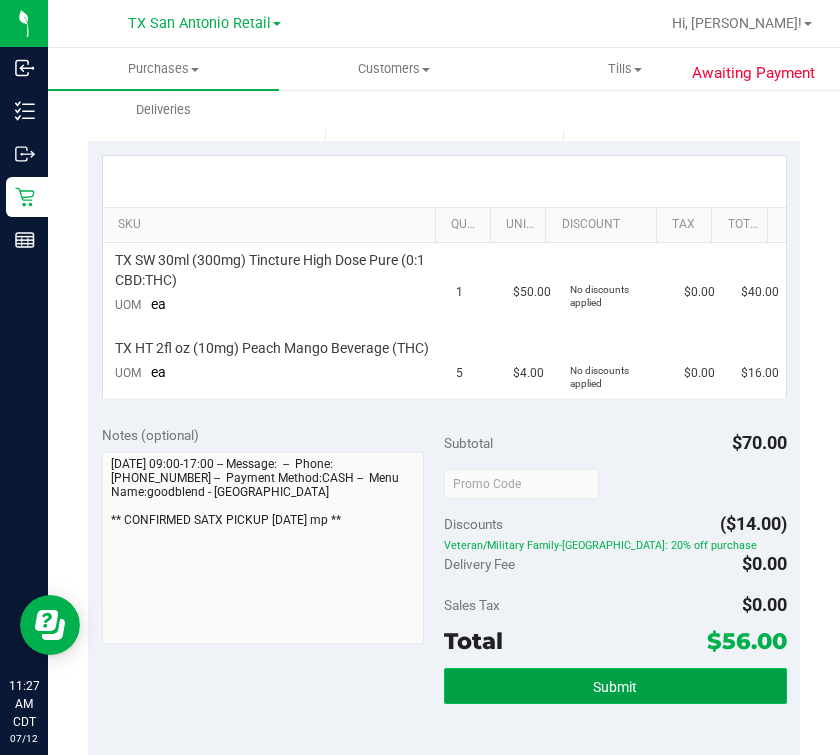 click on "Submit" at bounding box center [615, 686] 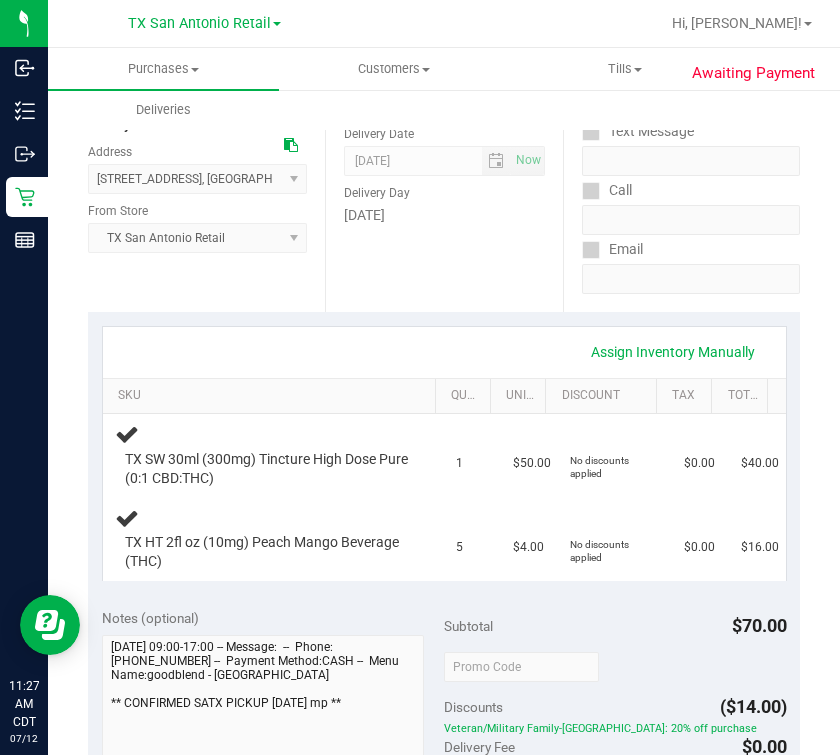 scroll, scrollTop: 0, scrollLeft: 0, axis: both 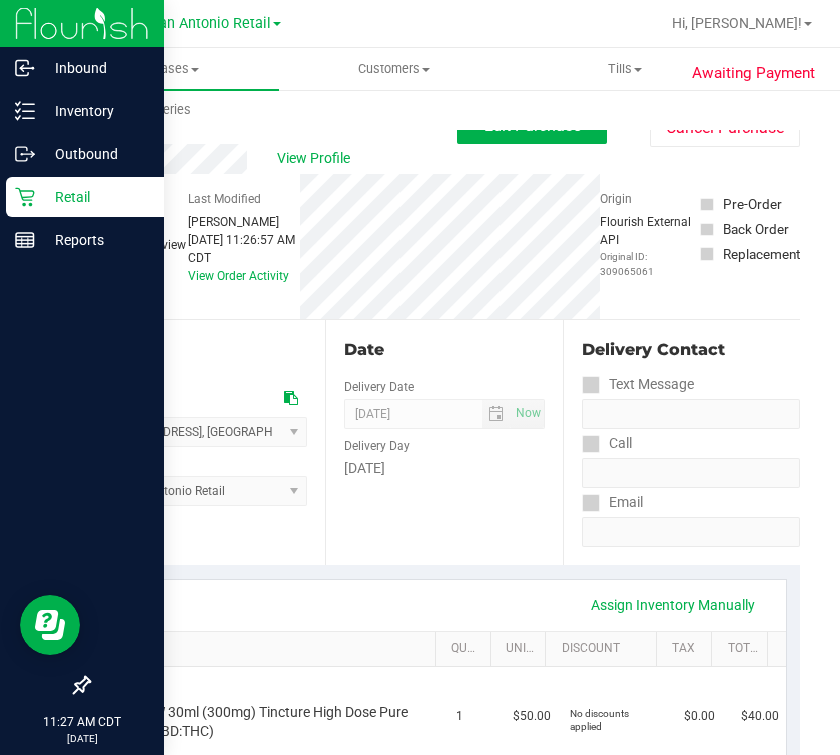 click 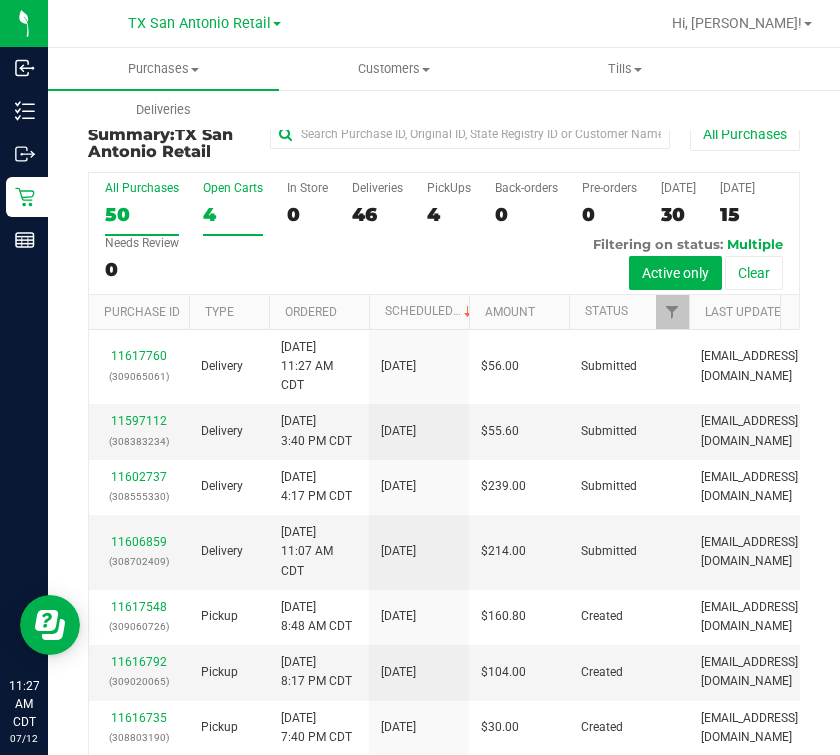 click on "4" at bounding box center [233, 214] 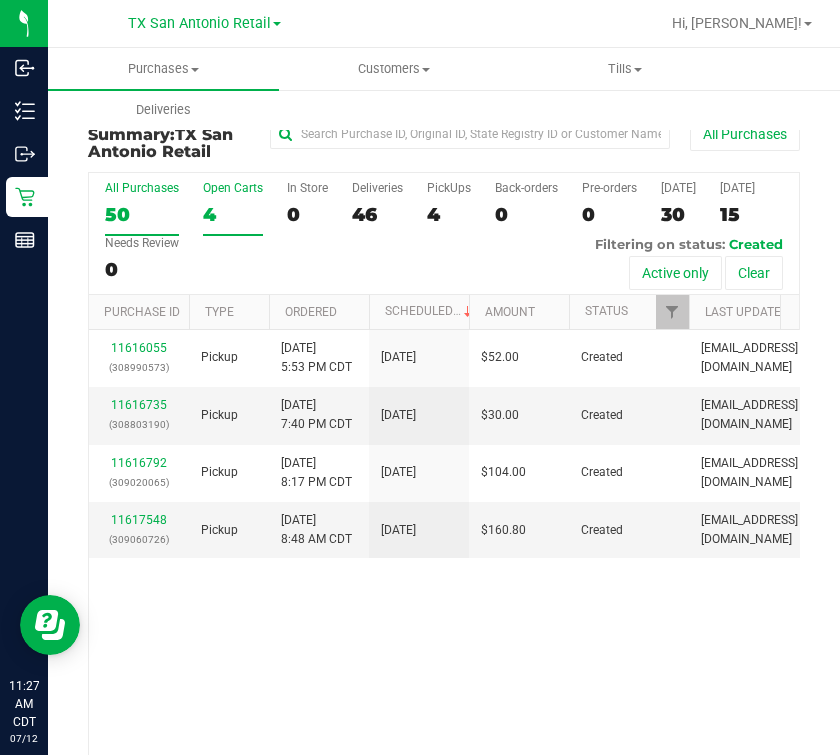 click on "50" at bounding box center (142, 214) 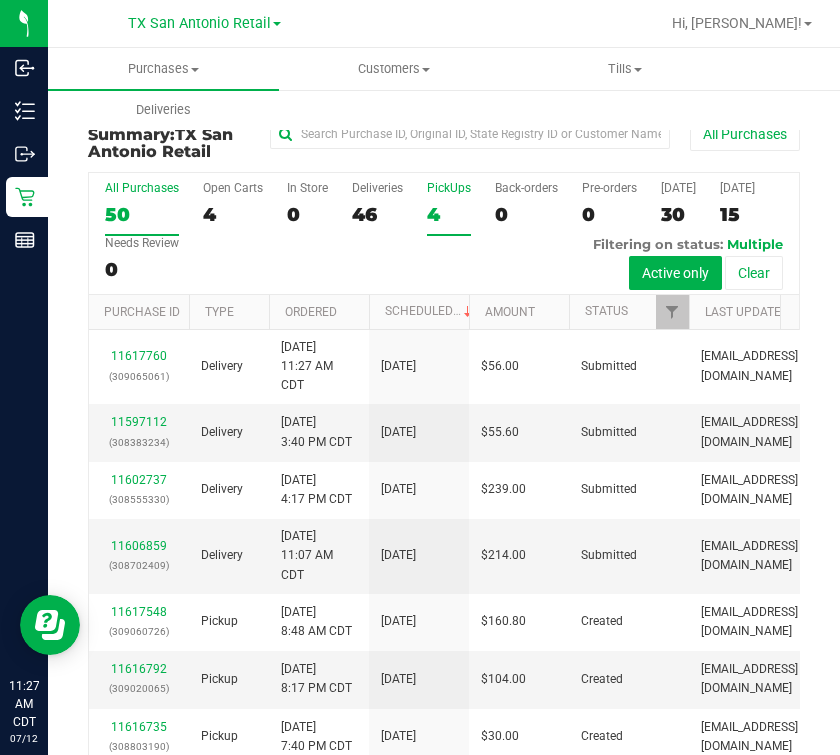 click on "PickUps
4" at bounding box center [449, 208] 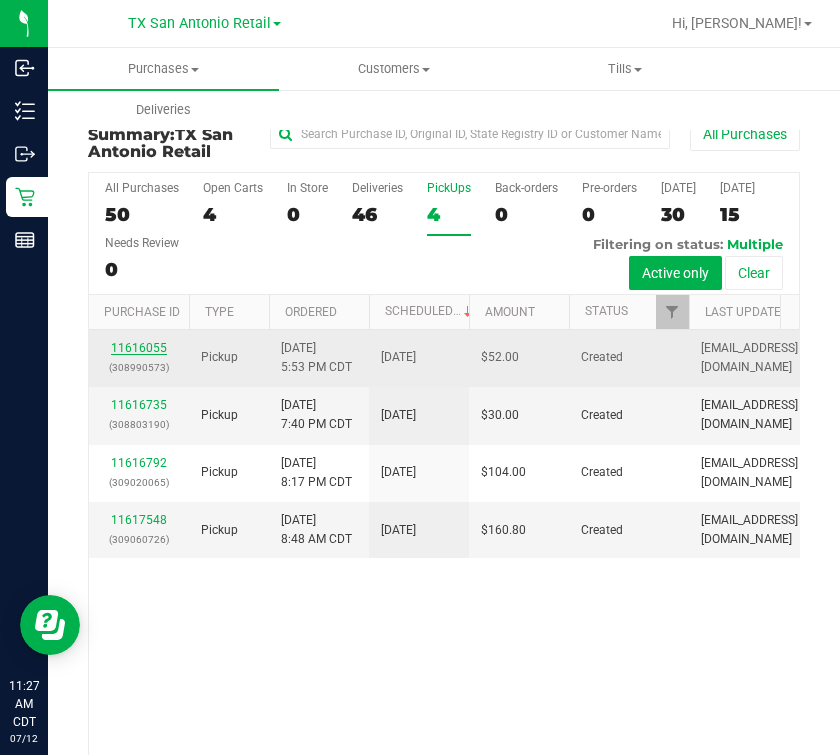 click on "11616055" at bounding box center [139, 348] 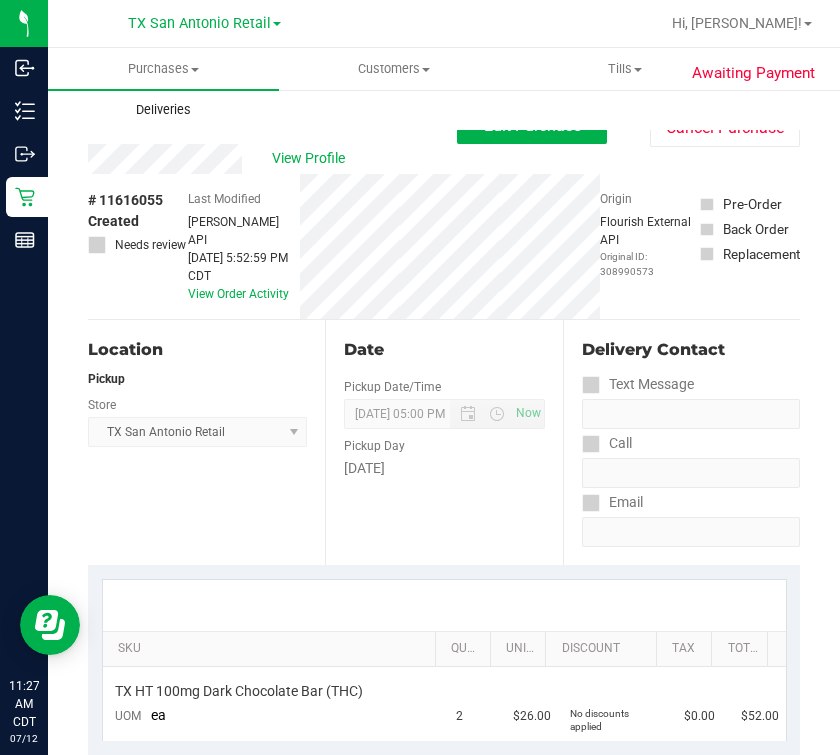 click on "Purchases
Summary of purchases
Fulfillment
All purchases
Customers
All customers
Add a new customer
All physicians" at bounding box center [444, 822] 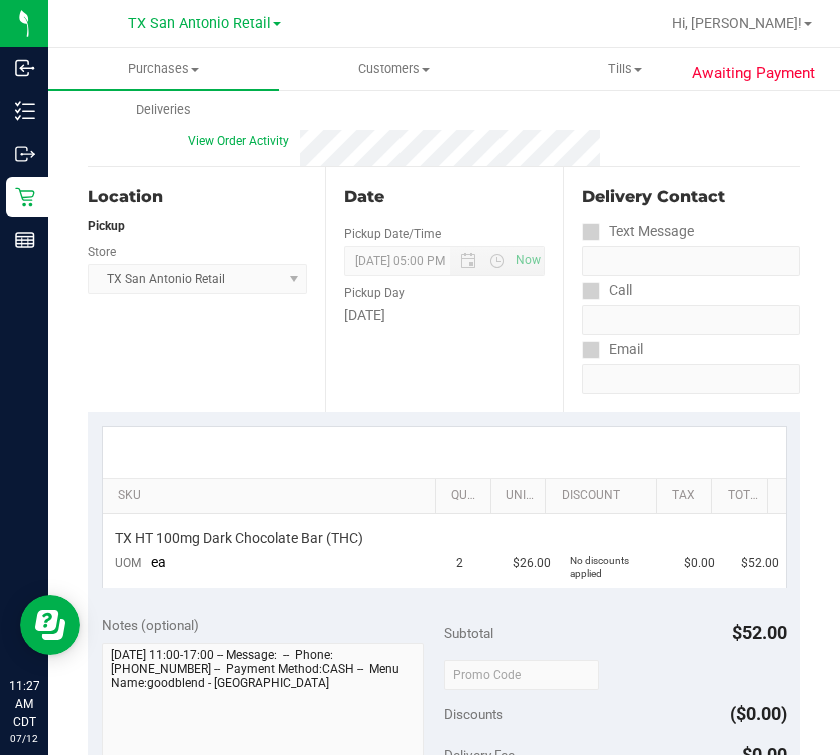 scroll, scrollTop: 0, scrollLeft: 0, axis: both 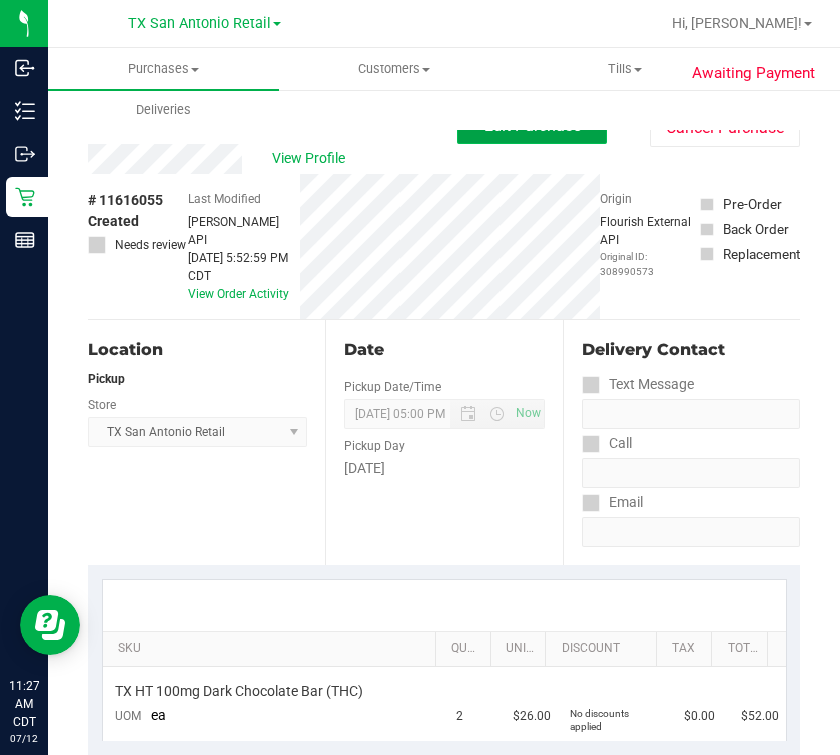 click on "Edit Purchase" at bounding box center [532, 125] 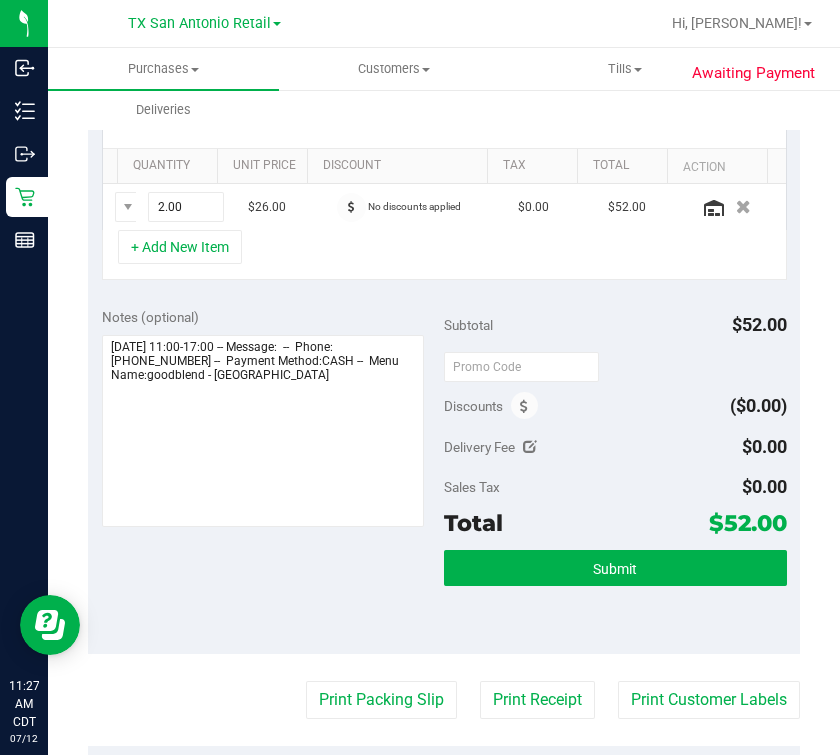 scroll, scrollTop: 625, scrollLeft: 0, axis: vertical 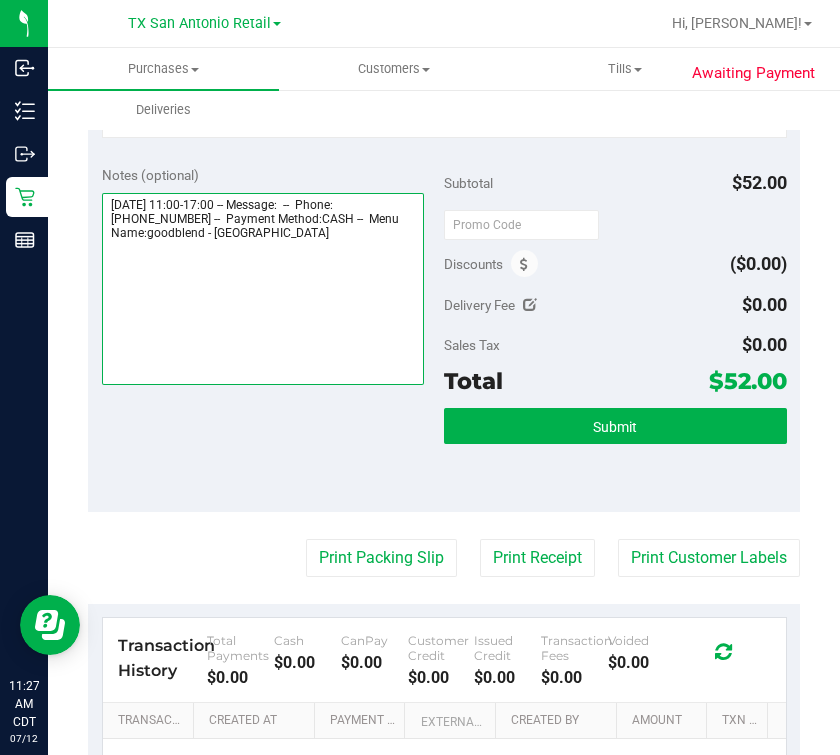 click at bounding box center [263, 289] 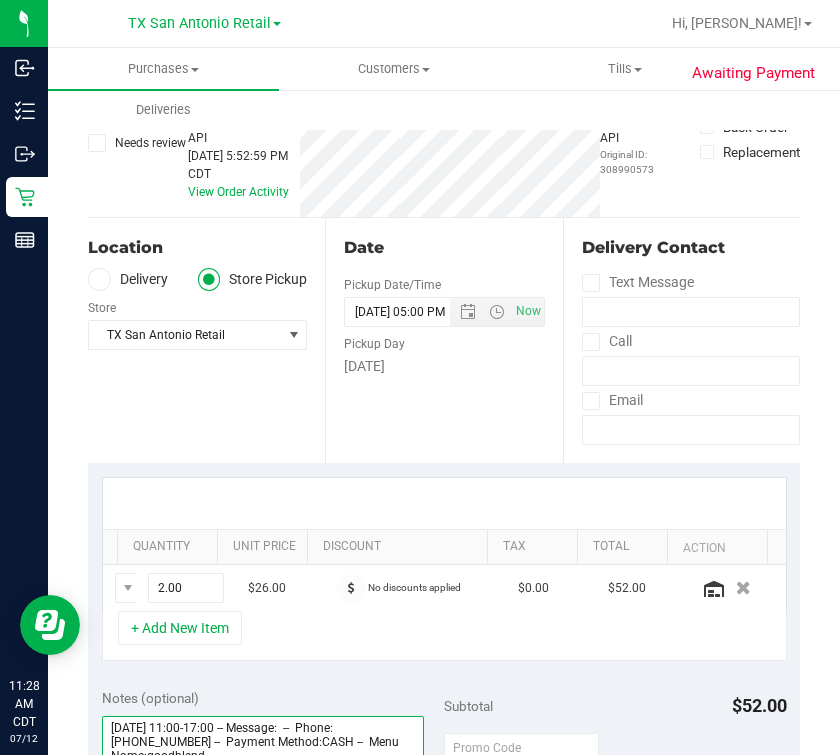 scroll, scrollTop: 0, scrollLeft: 0, axis: both 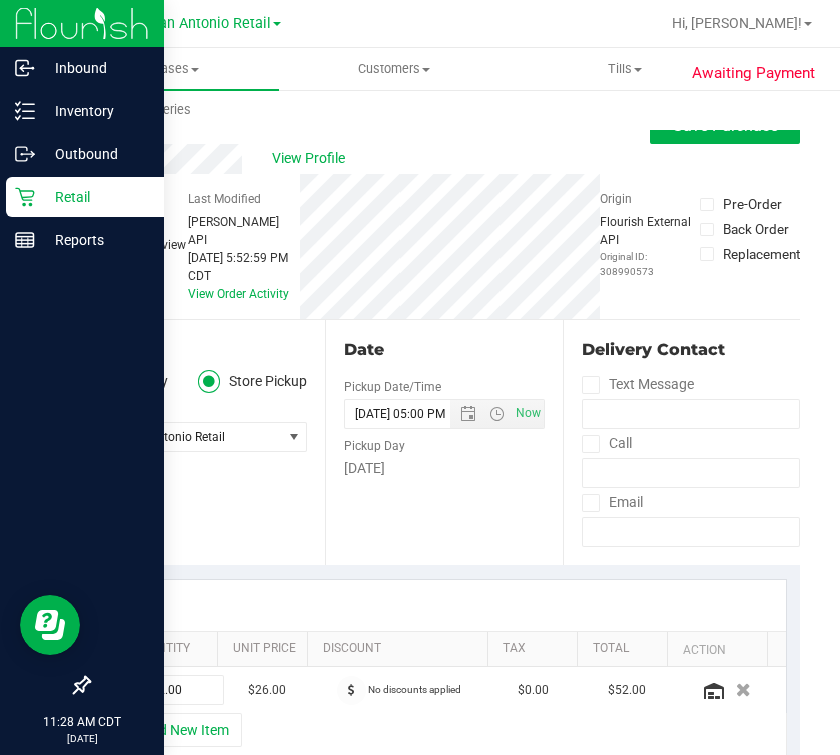 type on "[DATE] 11:00-17:00 -- Message:  --  Phone:[PHONE_NUMBER] --  Payment Method:CASH --  Menu Name:goodblend -" 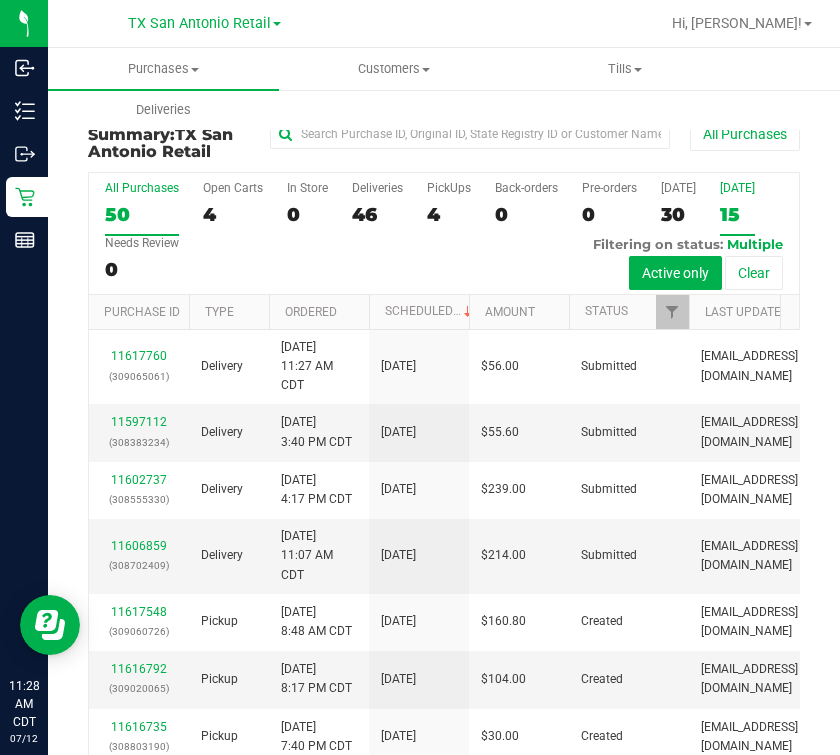 click on "15" at bounding box center (737, 214) 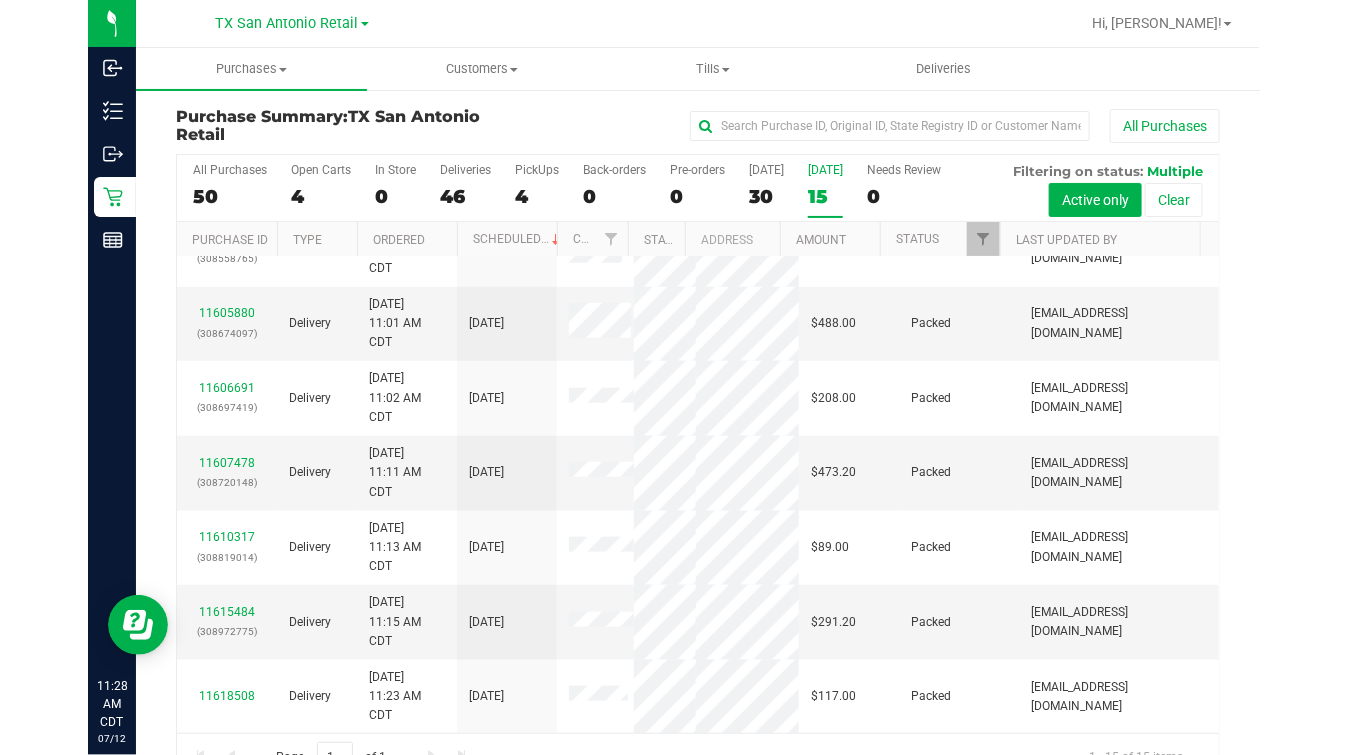 scroll, scrollTop: 563, scrollLeft: 0, axis: vertical 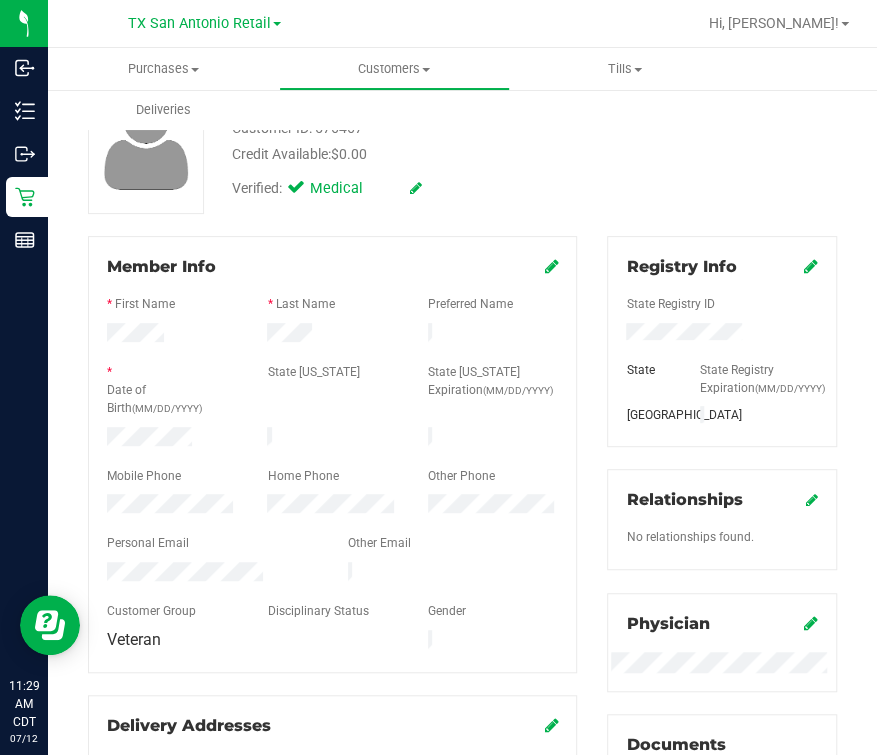 click at bounding box center (212, 574) 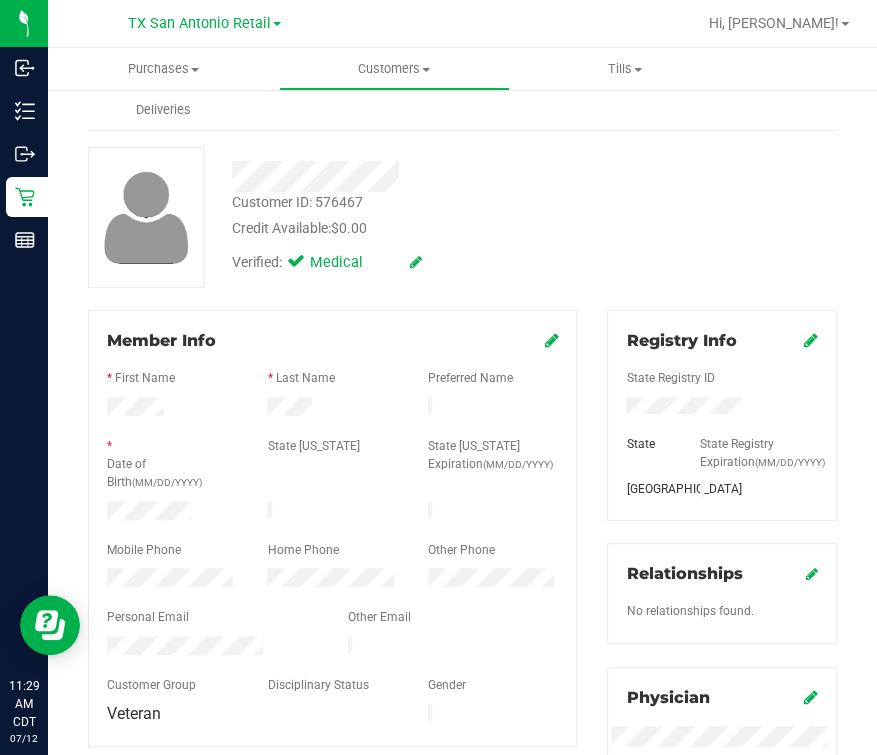 scroll, scrollTop: 0, scrollLeft: 0, axis: both 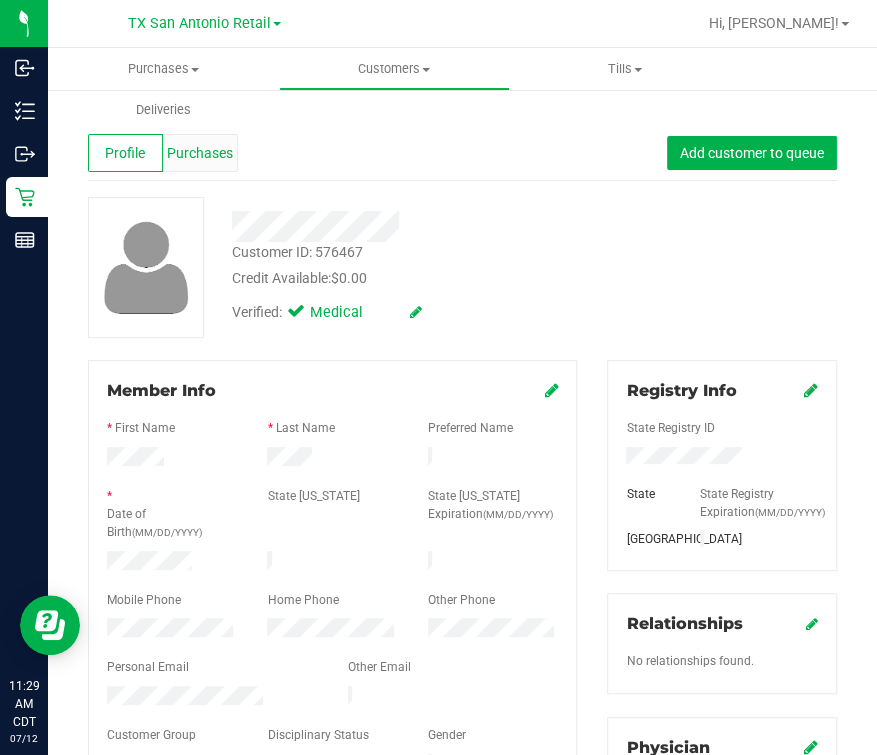 click on "Purchases" at bounding box center (200, 153) 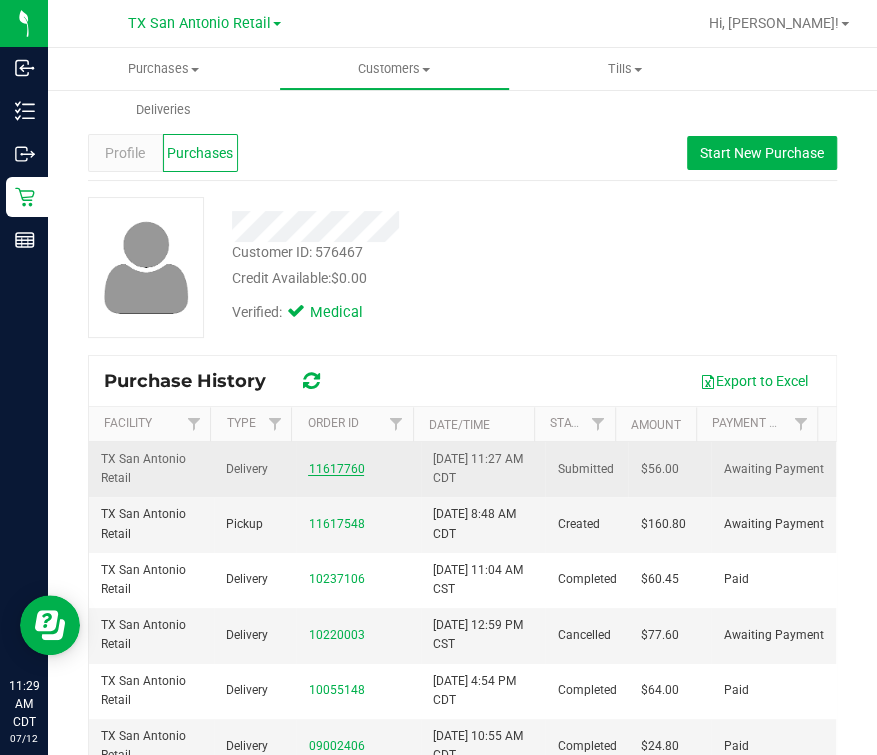 click on "11617760" at bounding box center [336, 469] 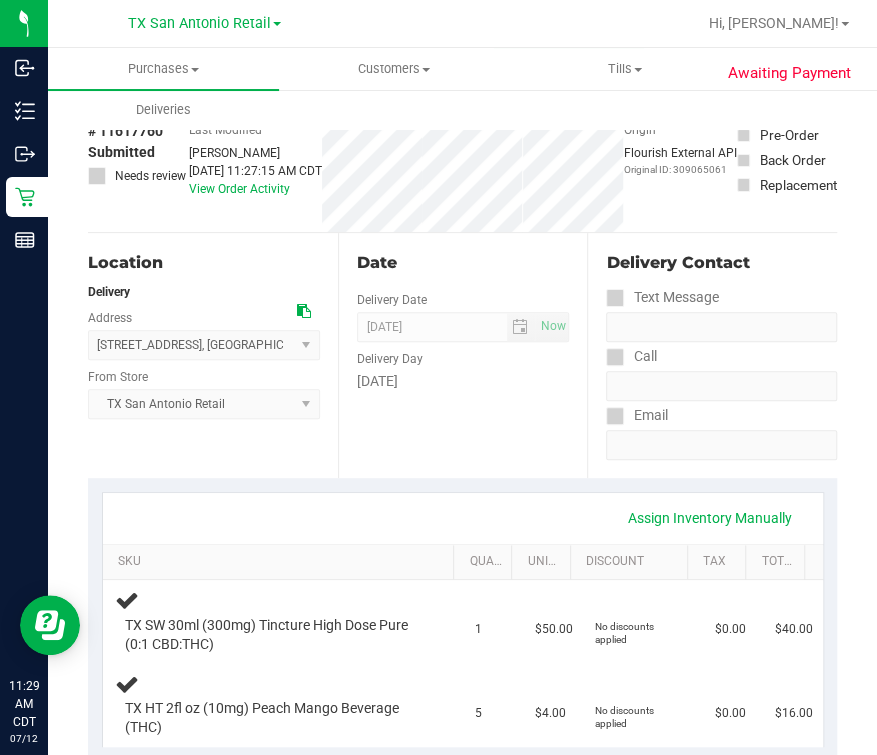 scroll, scrollTop: 0, scrollLeft: 0, axis: both 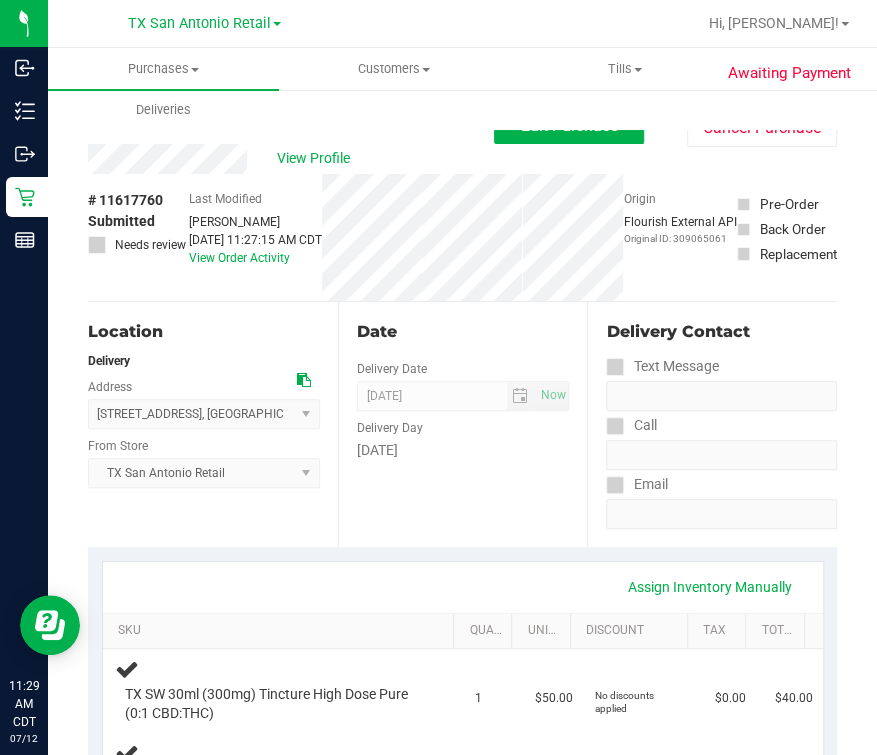 click on "Purchases
Summary of purchases
Fulfillment
All purchases
Customers
All customers
Add a new customer
All physicians" at bounding box center [486, 89] 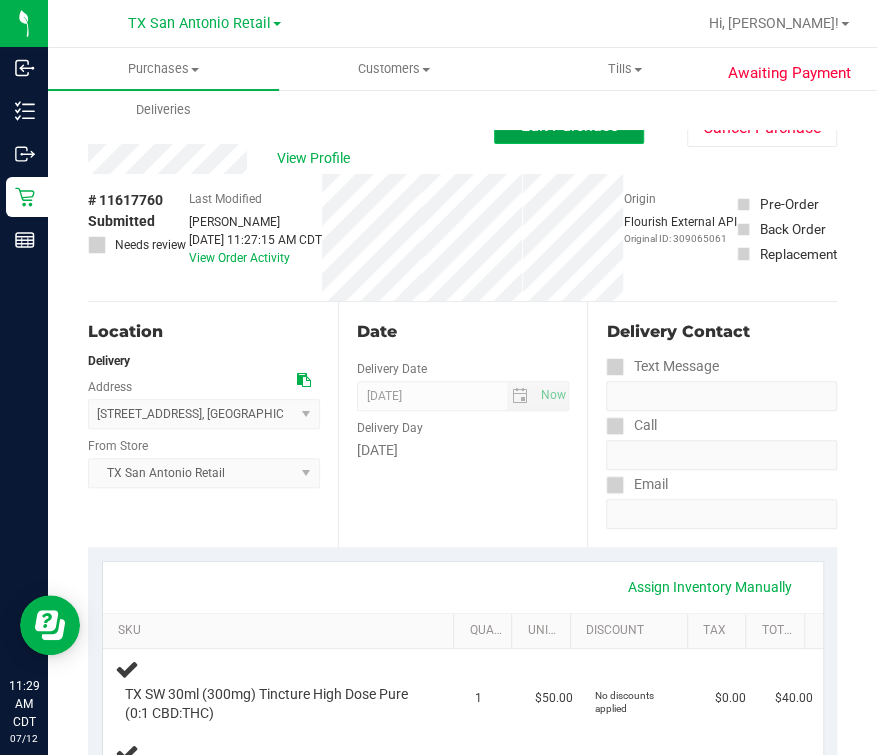 click on "Edit Purchase" at bounding box center (569, 125) 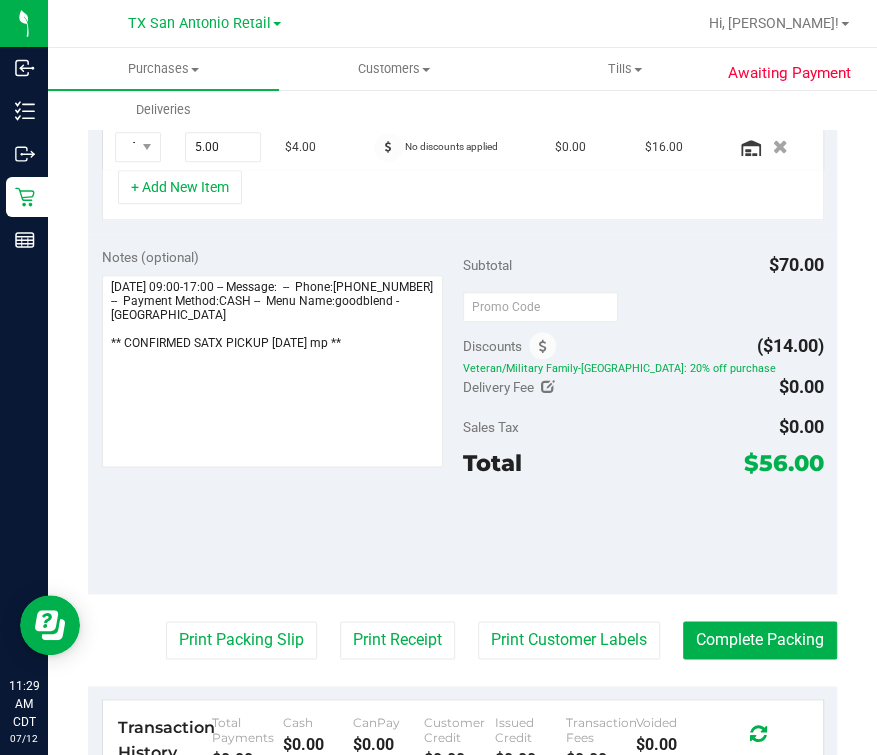 scroll, scrollTop: 625, scrollLeft: 0, axis: vertical 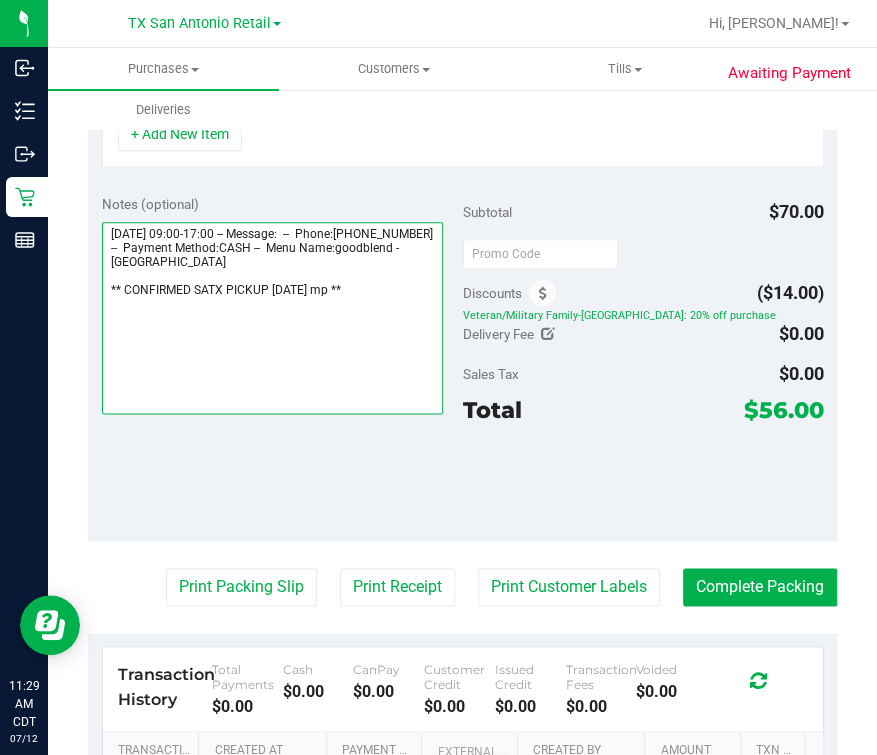 drag, startPoint x: 335, startPoint y: 300, endPoint x: 86, endPoint y: 291, distance: 249.1626 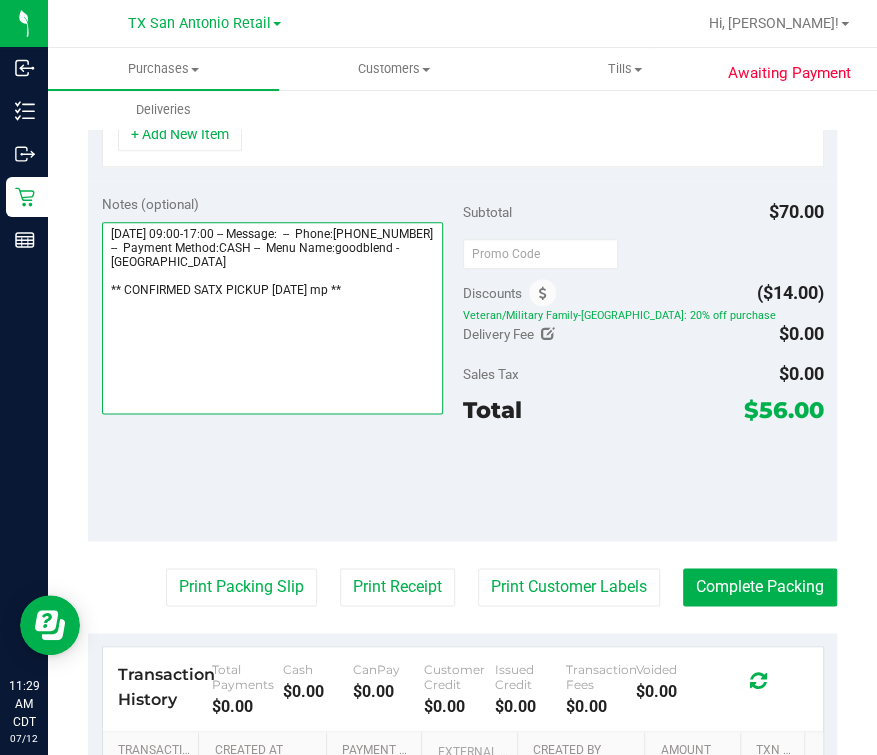 click on "Awaiting Payment
Back
Save Purchase
View Profile
# 11617760
Submitted
Needs review
Last Modified
[PERSON_NAME]
[DATE] 11:27:15 AM CDT
View Order Activity
Origin" at bounding box center (462, 243) 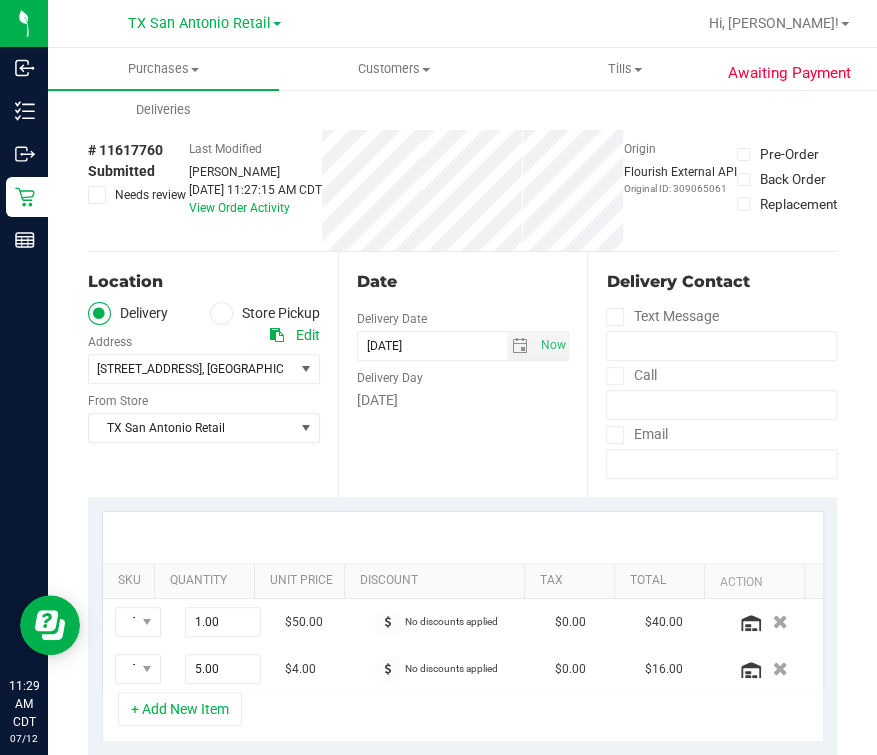 scroll, scrollTop: 0, scrollLeft: 0, axis: both 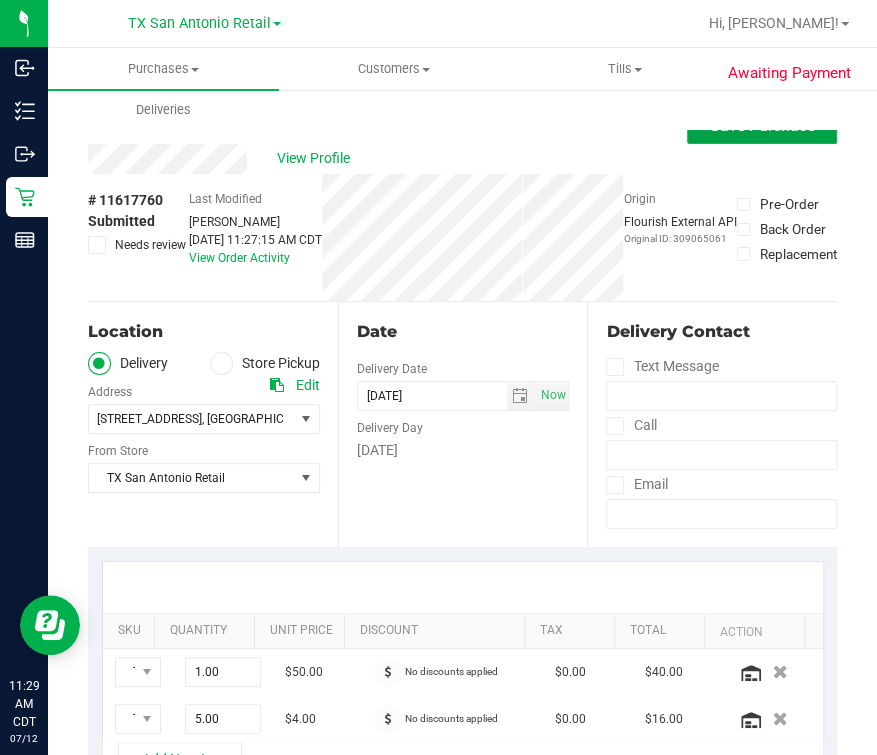 click on "Save Purchase" at bounding box center (762, 126) 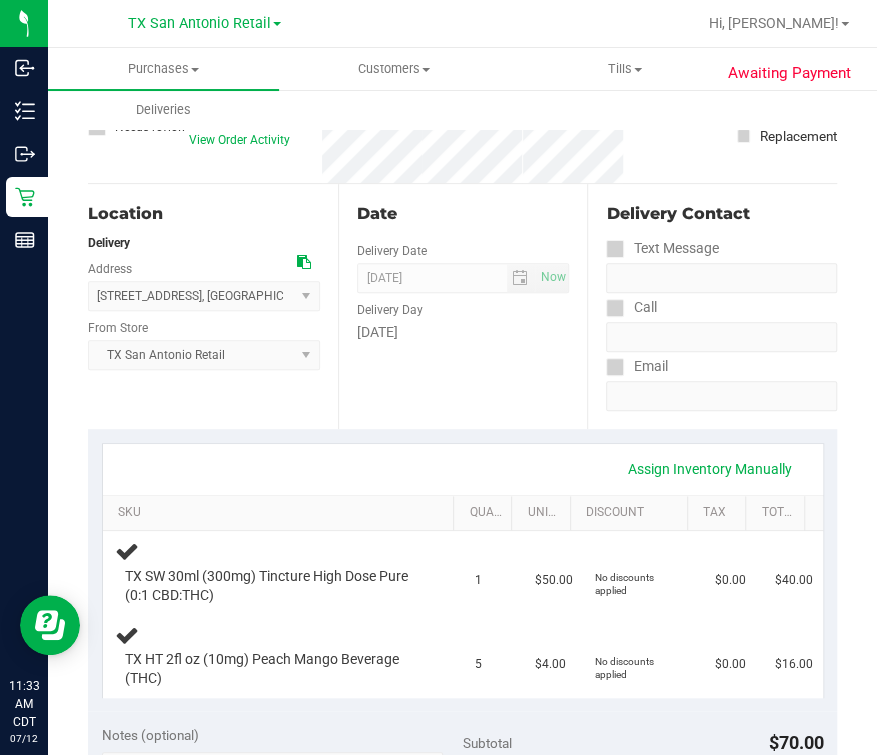 scroll, scrollTop: 0, scrollLeft: 0, axis: both 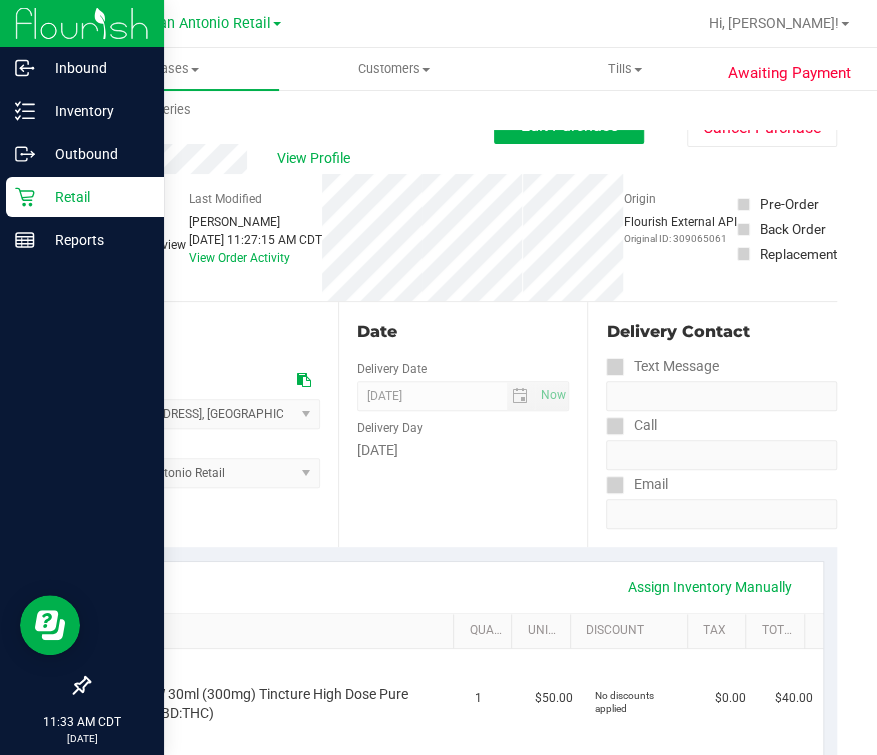 click 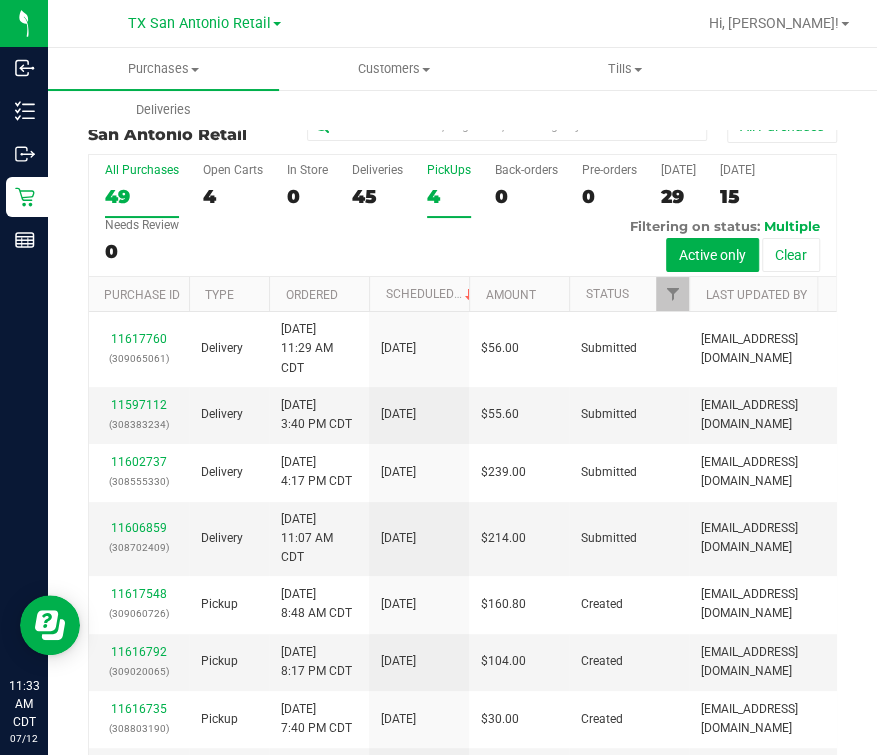 click on "PickUps
4" at bounding box center [449, 190] 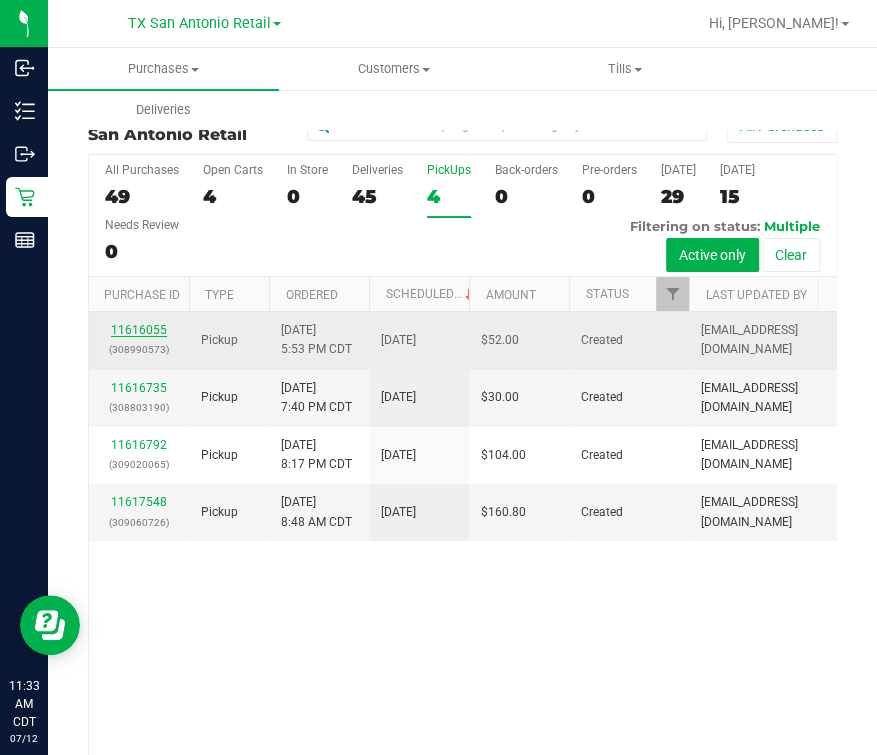 click on "11616055" at bounding box center [139, 330] 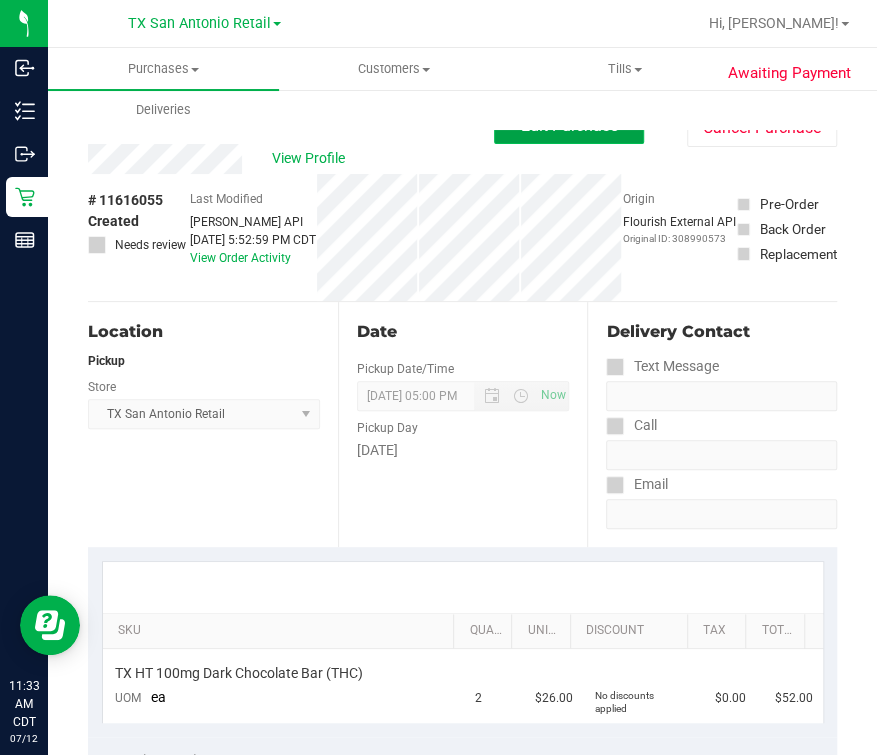 click on "Edit Purchase" at bounding box center (569, 125) 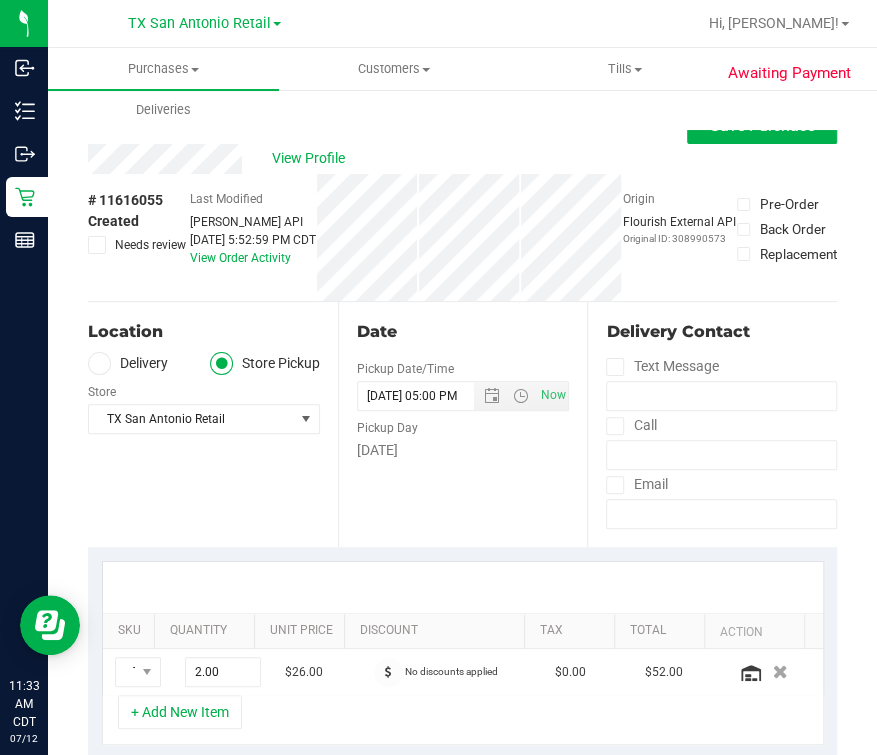 click on "Delivery" at bounding box center [128, 363] 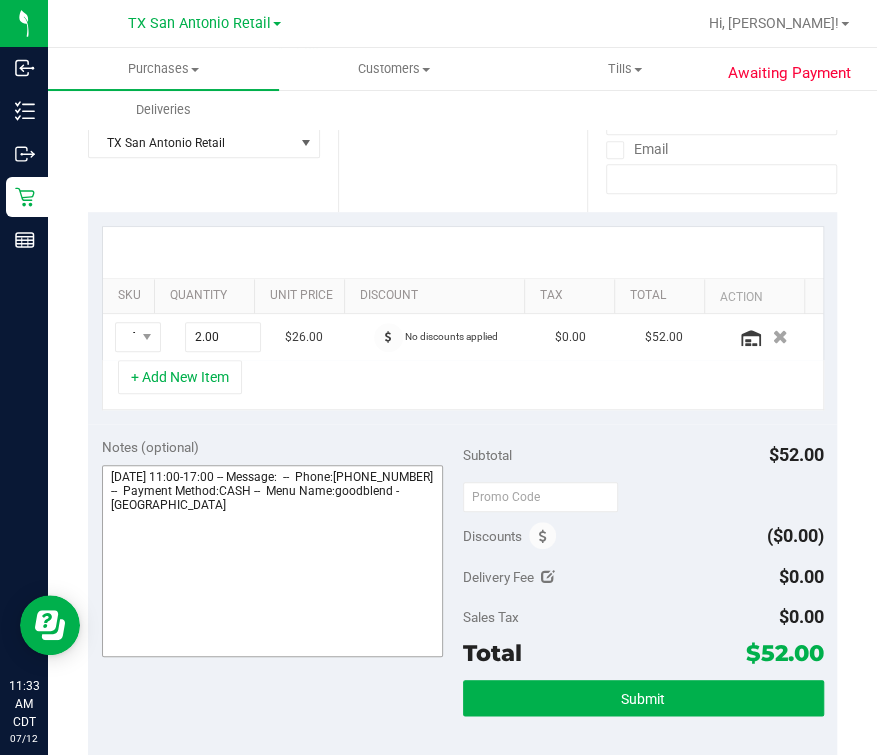 scroll, scrollTop: 375, scrollLeft: 0, axis: vertical 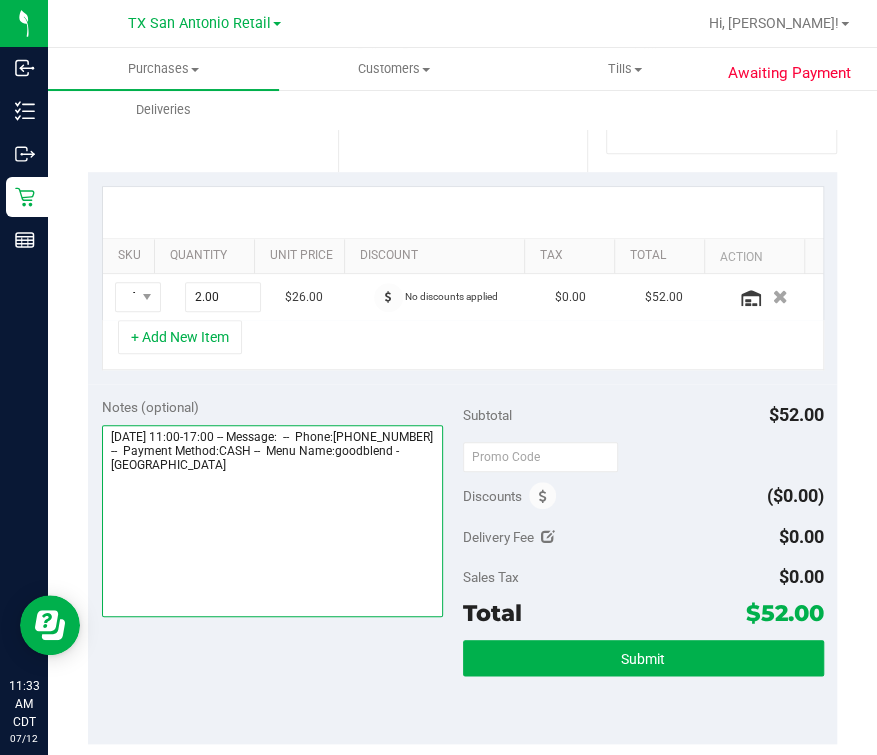 click at bounding box center (272, 521) 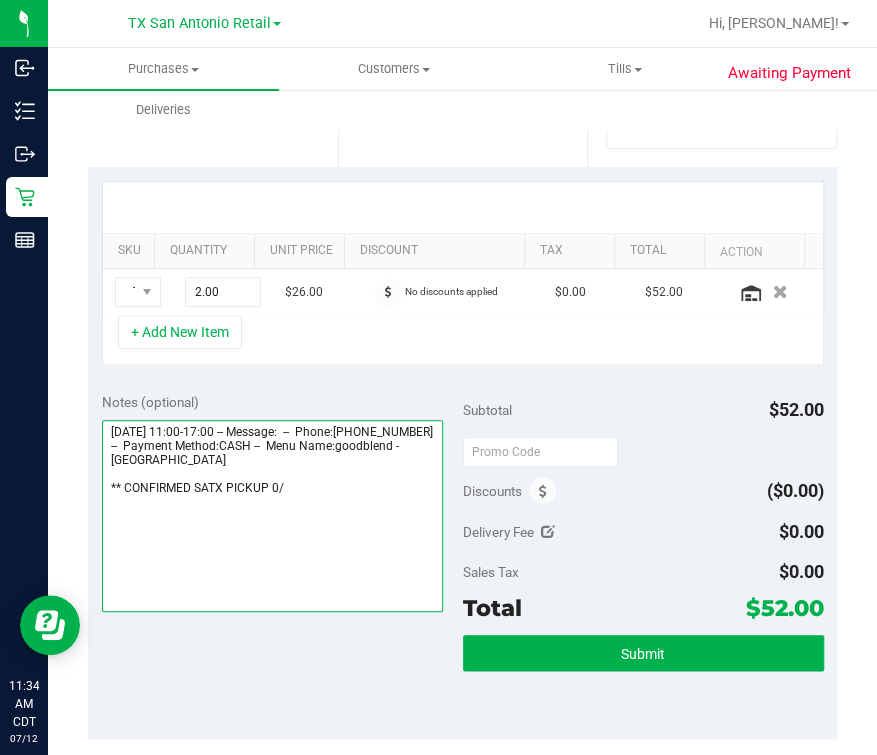 scroll, scrollTop: 499, scrollLeft: 0, axis: vertical 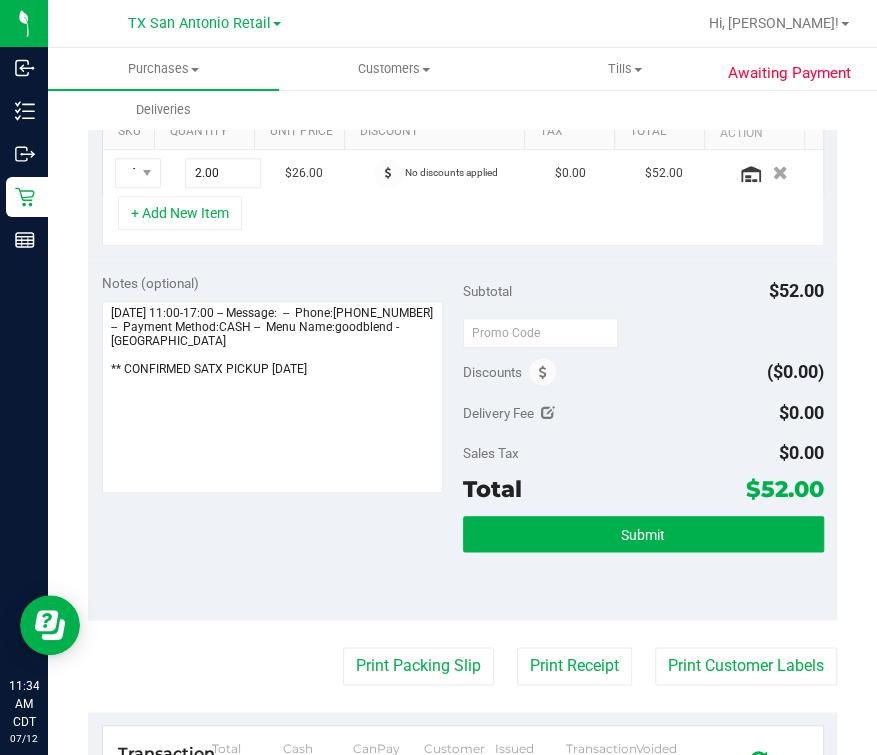 click on "Sales Tax
$0.00" at bounding box center (643, 453) 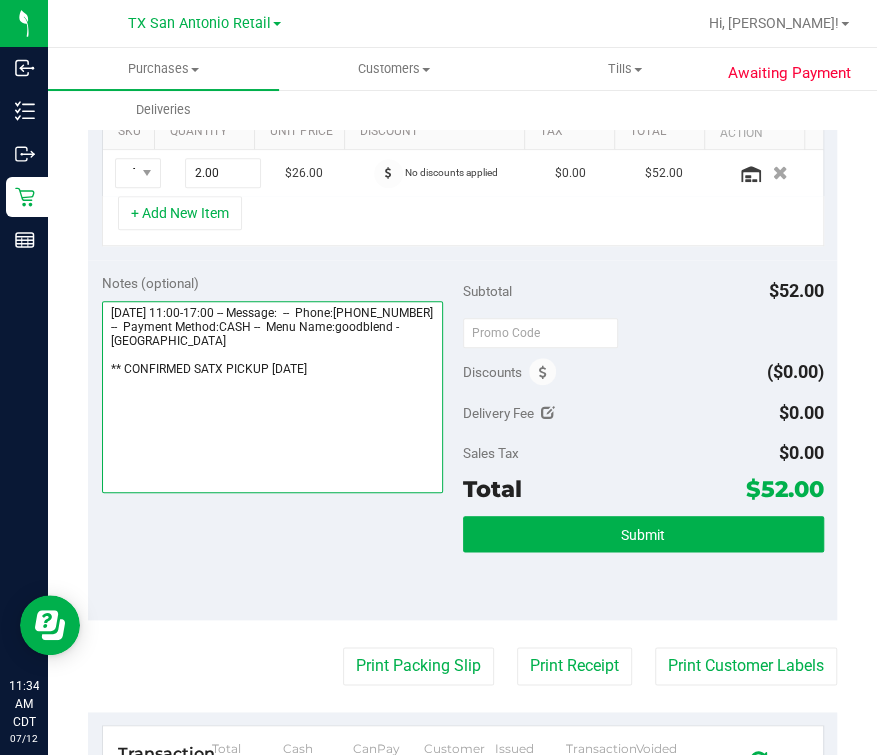 click at bounding box center [272, 397] 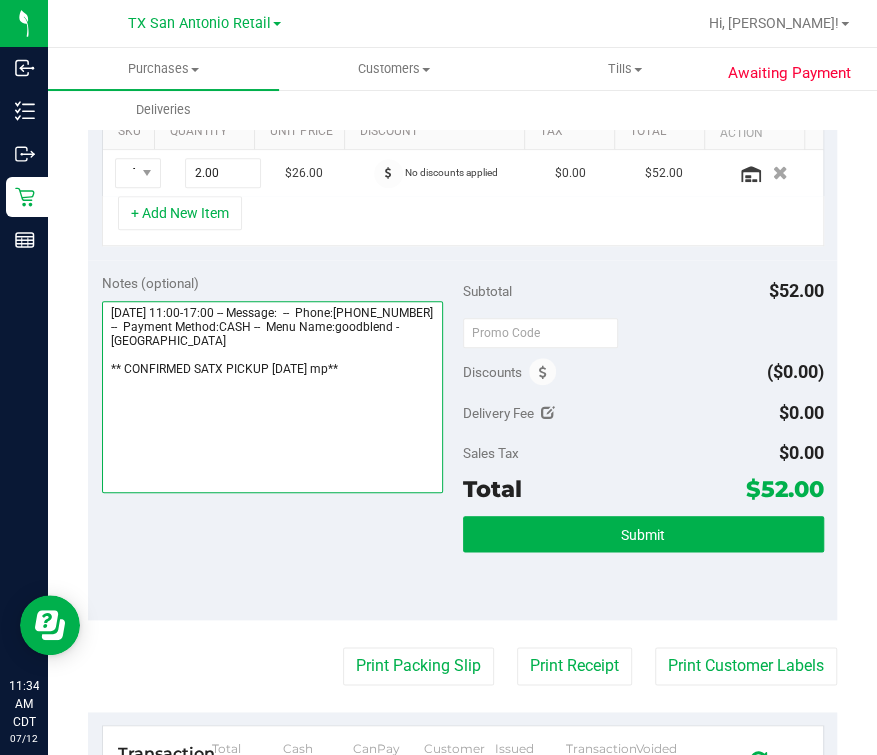 click at bounding box center [272, 397] 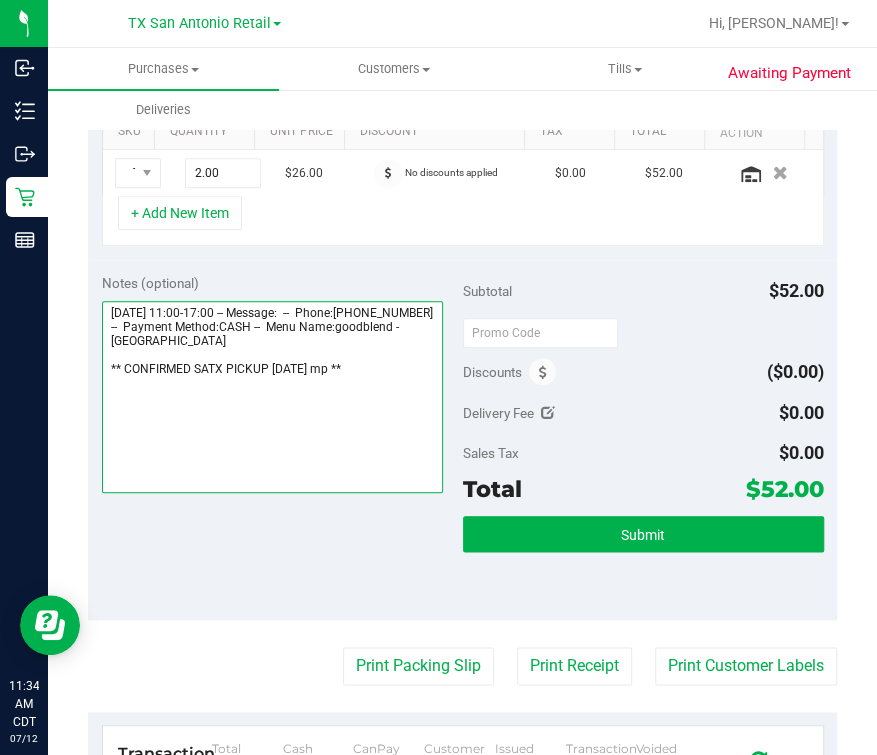 type on "[DATE] 11:00-17:00 -- Message:  --  Phone:[PHONE_NUMBER] --  Payment Method:CASH --  Menu Name:goodblend - [GEOGRAPHIC_DATA]
** CONFIRMED SATX PICKUP [DATE] mp **" 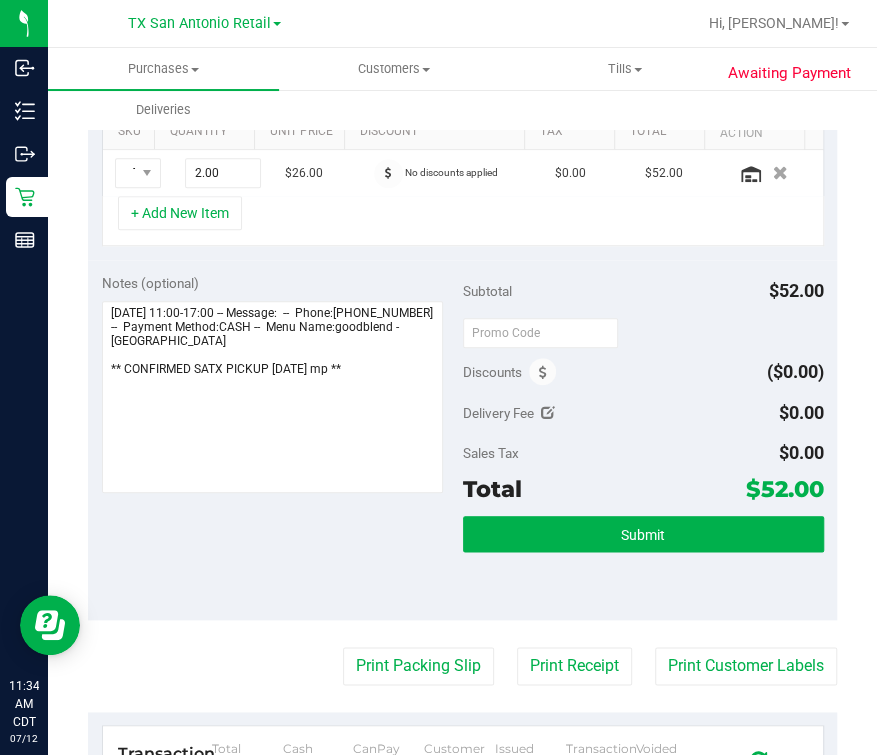 click on "Delivery Fee" at bounding box center [509, 413] 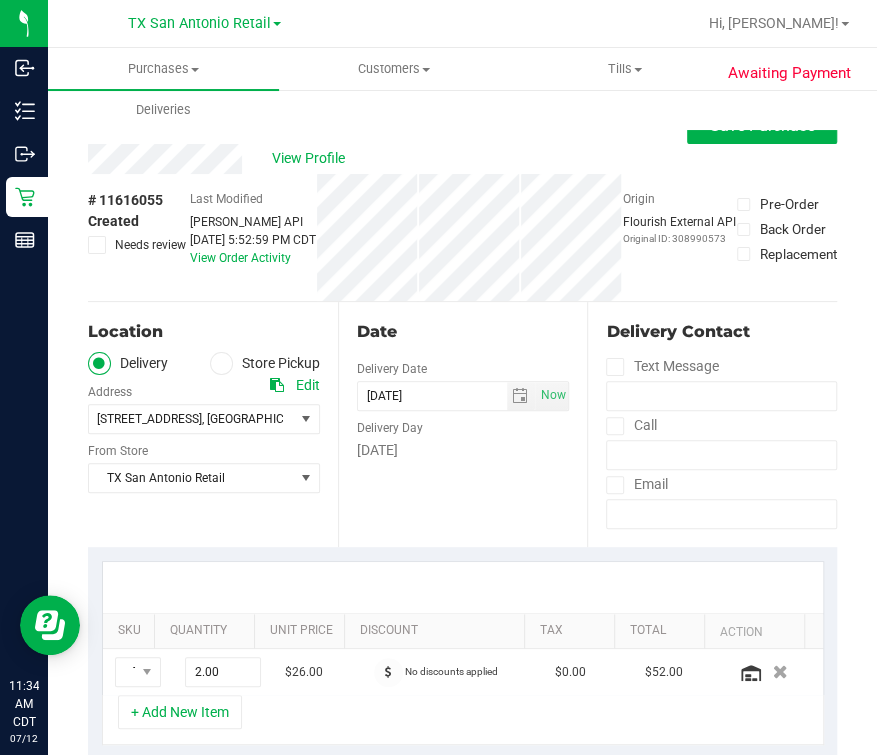 click on "Purchases
Summary of purchases
Fulfillment
All purchases
Customers
All customers
Add a new customer
All physicians" at bounding box center (486, 89) 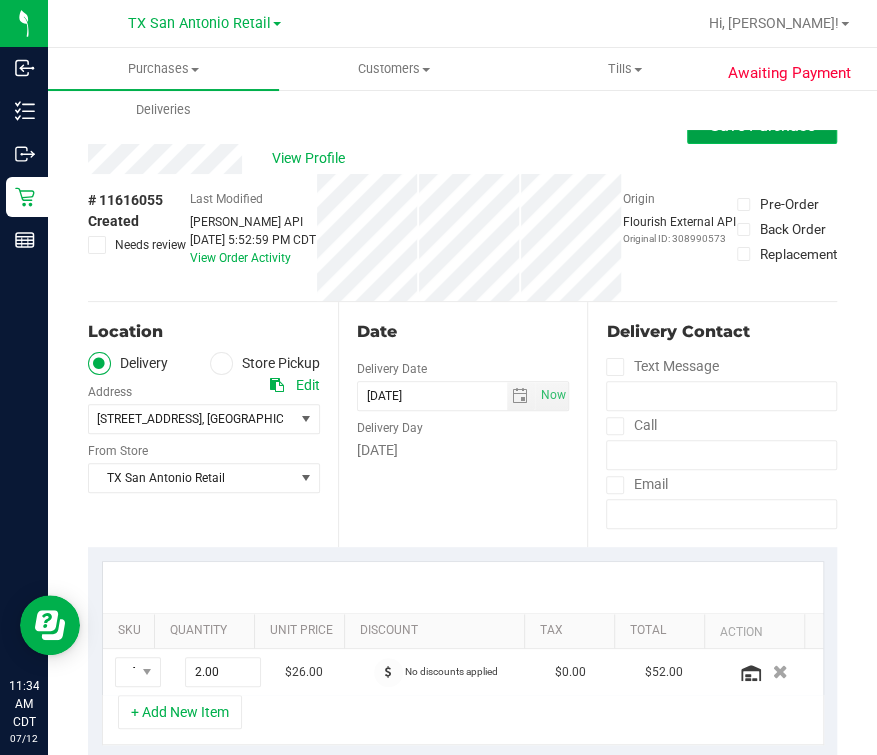 click on "Save Purchase" at bounding box center (762, 126) 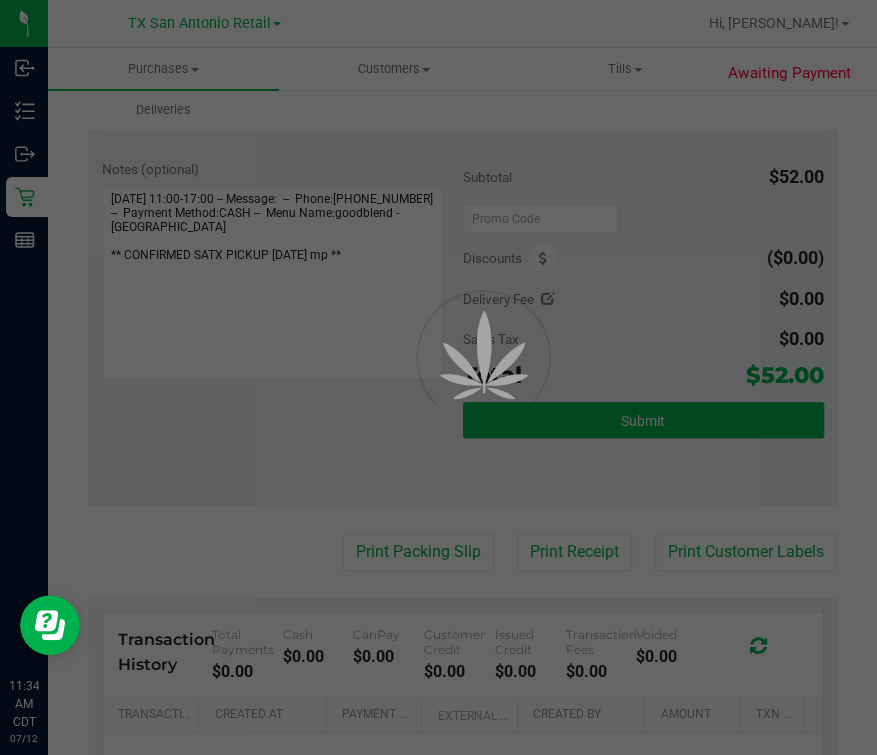 scroll, scrollTop: 625, scrollLeft: 0, axis: vertical 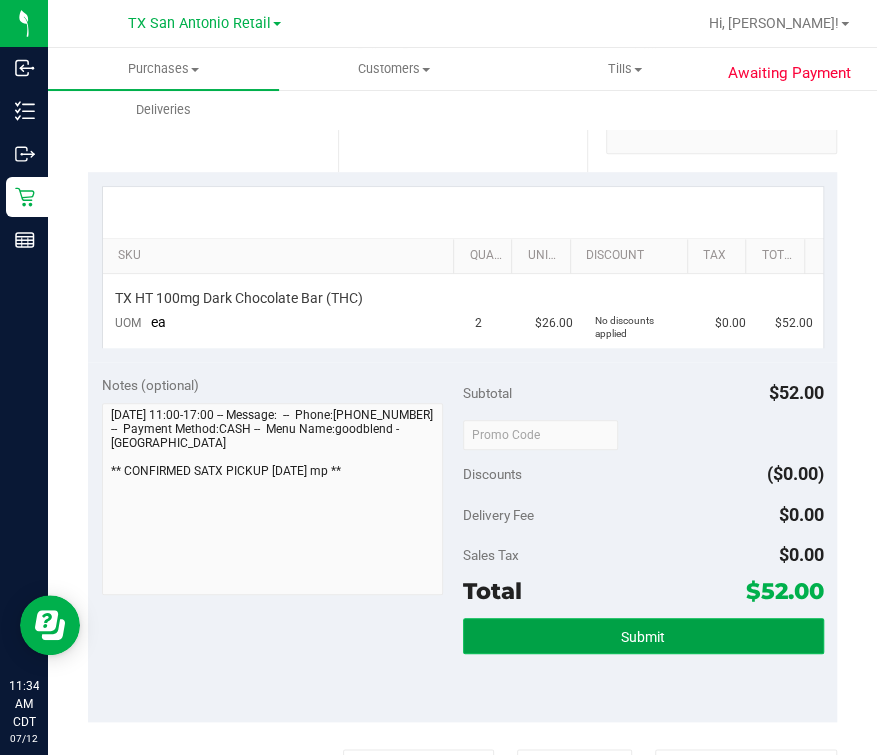 click on "Submit" at bounding box center [643, 636] 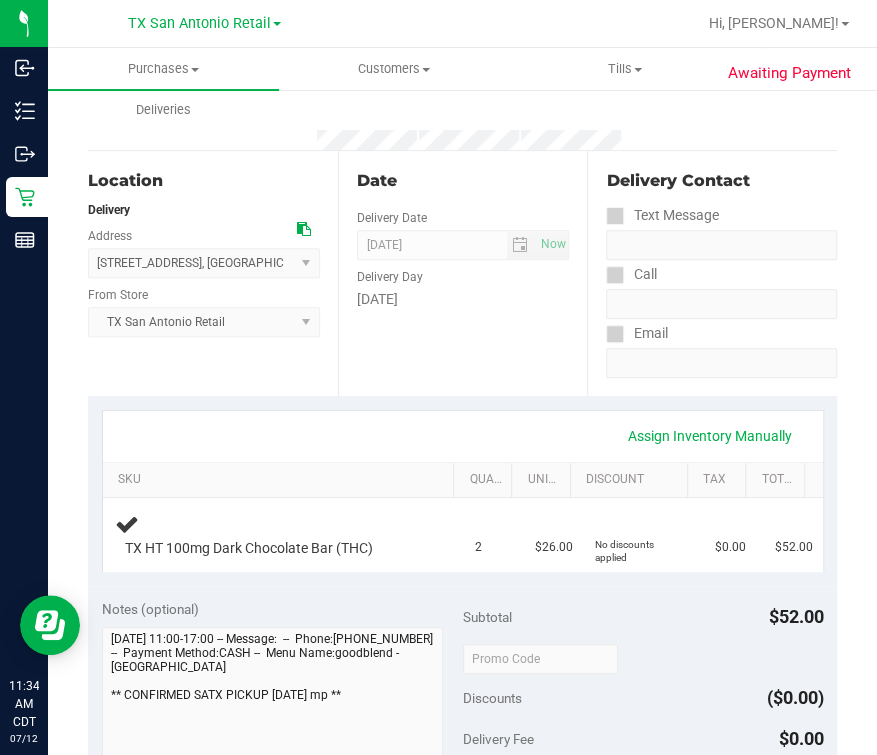 scroll, scrollTop: 0, scrollLeft: 0, axis: both 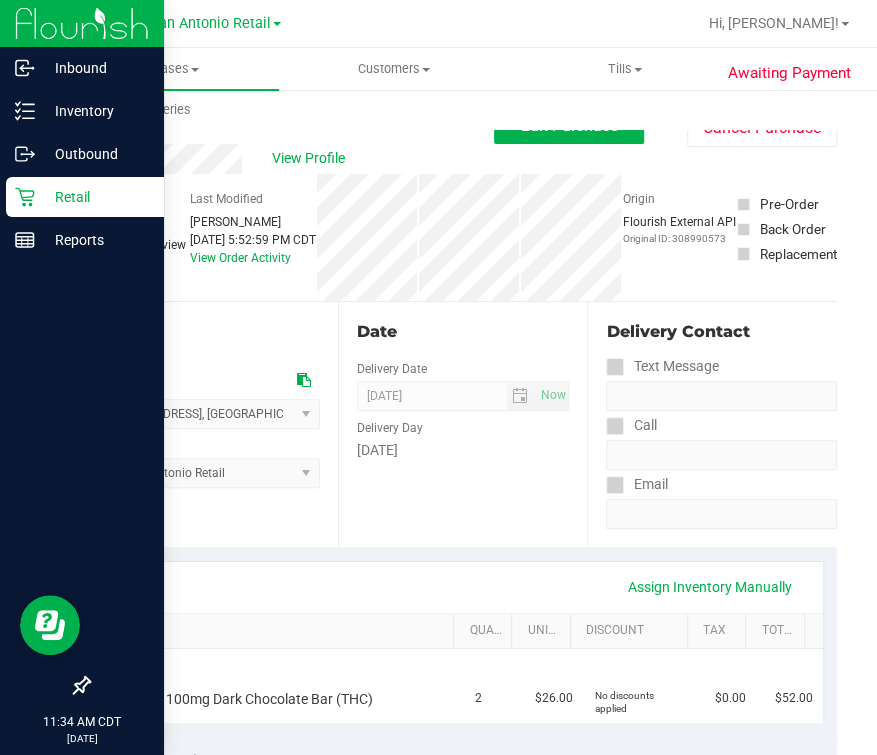 click on "Retail" at bounding box center [95, 197] 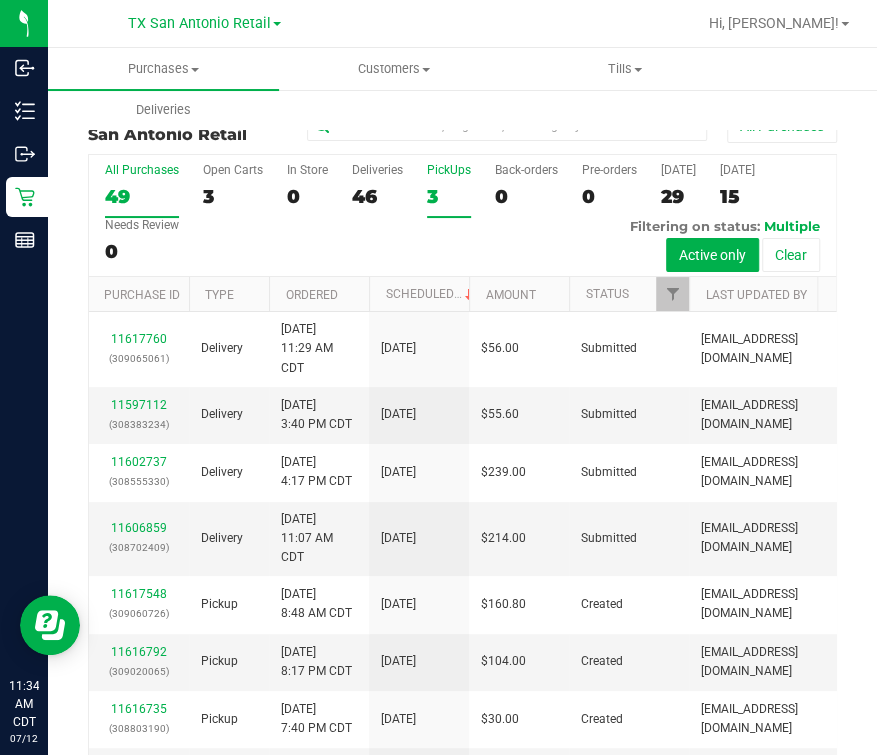 click on "PickUps
3" at bounding box center [449, 190] 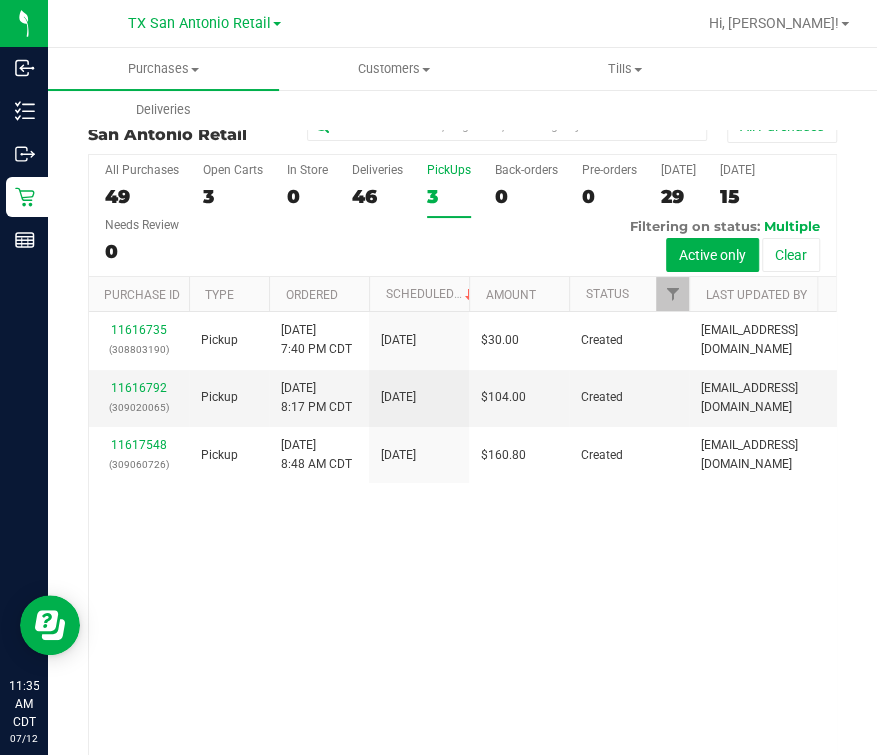 click on "11616735
(308803190)
Pickup [DATE] 7:40 PM CDT 7/13/2025
$30.00
Created [PERSON_NAME][EMAIL_ADDRESS][DOMAIN_NAME]
11616792
(309020065)
Pickup [DATE] 8:17 PM CDT 7/13/2025
$104.00
Created [EMAIL_ADDRESS][DOMAIN_NAME]
11617548
(309060726)
Pickup [DATE] 8:48 AM CDT 7/13/2025
$160.80
Created [EMAIL_ADDRESS][DOMAIN_NAME]" at bounding box center (462, 550) 